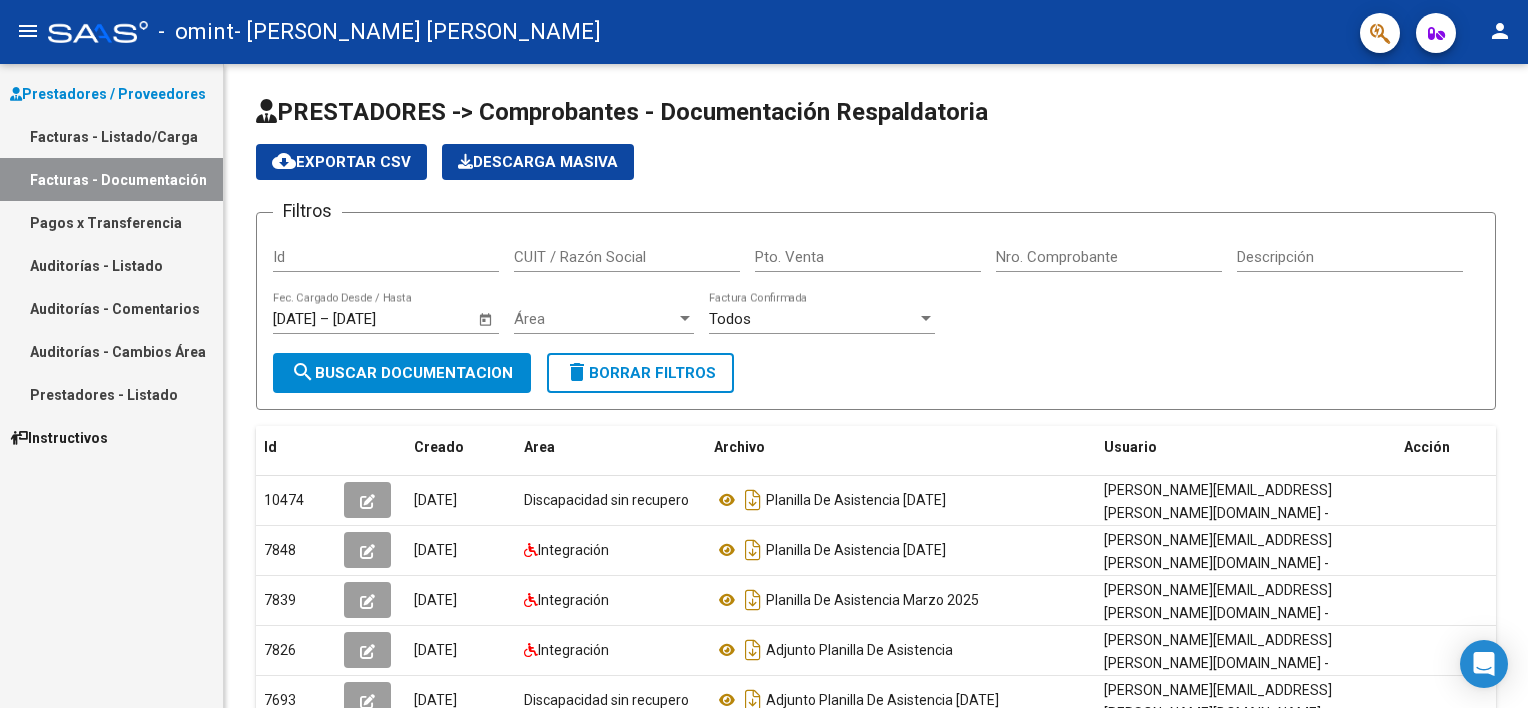 scroll, scrollTop: 0, scrollLeft: 0, axis: both 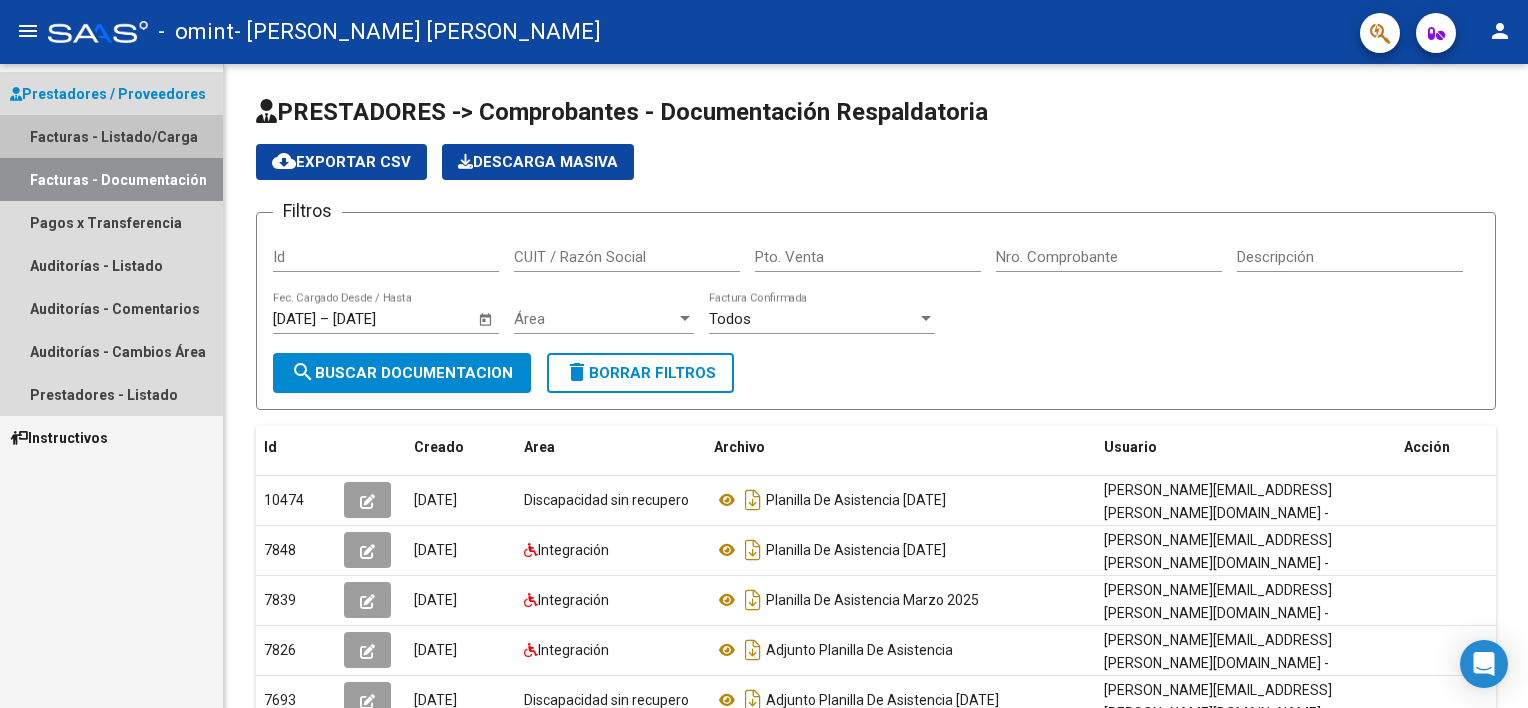 click on "Facturas - Listado/Carga" at bounding box center (111, 136) 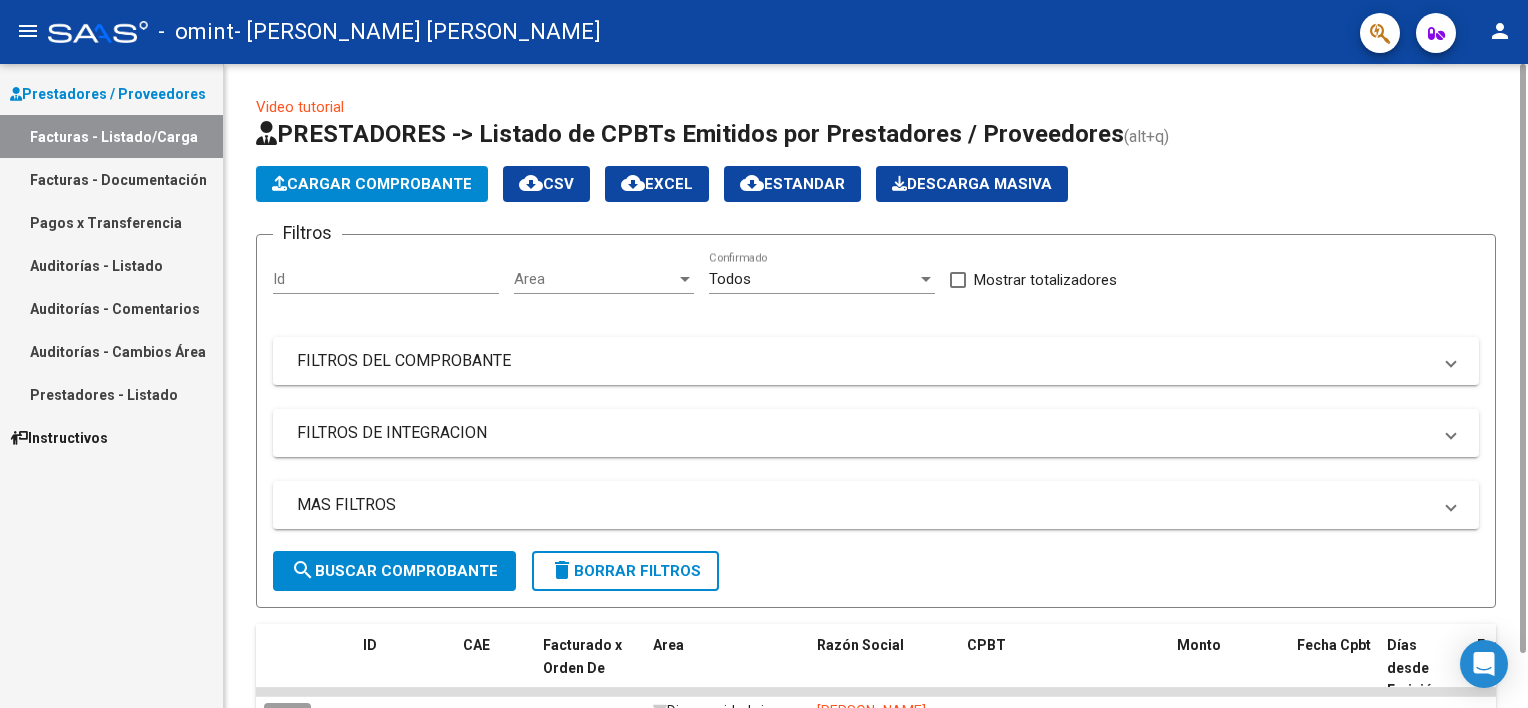 click on "Cargar Comprobante" 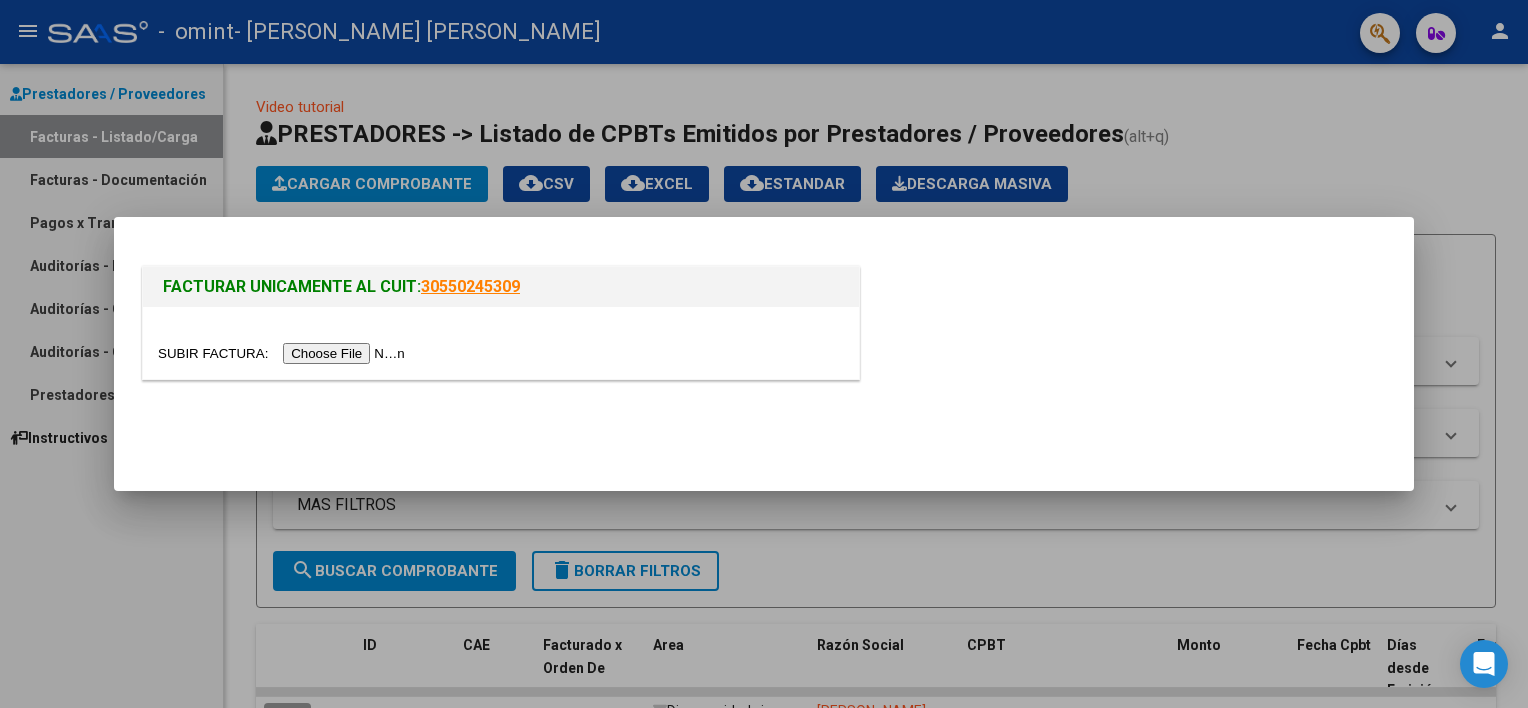 click at bounding box center (284, 353) 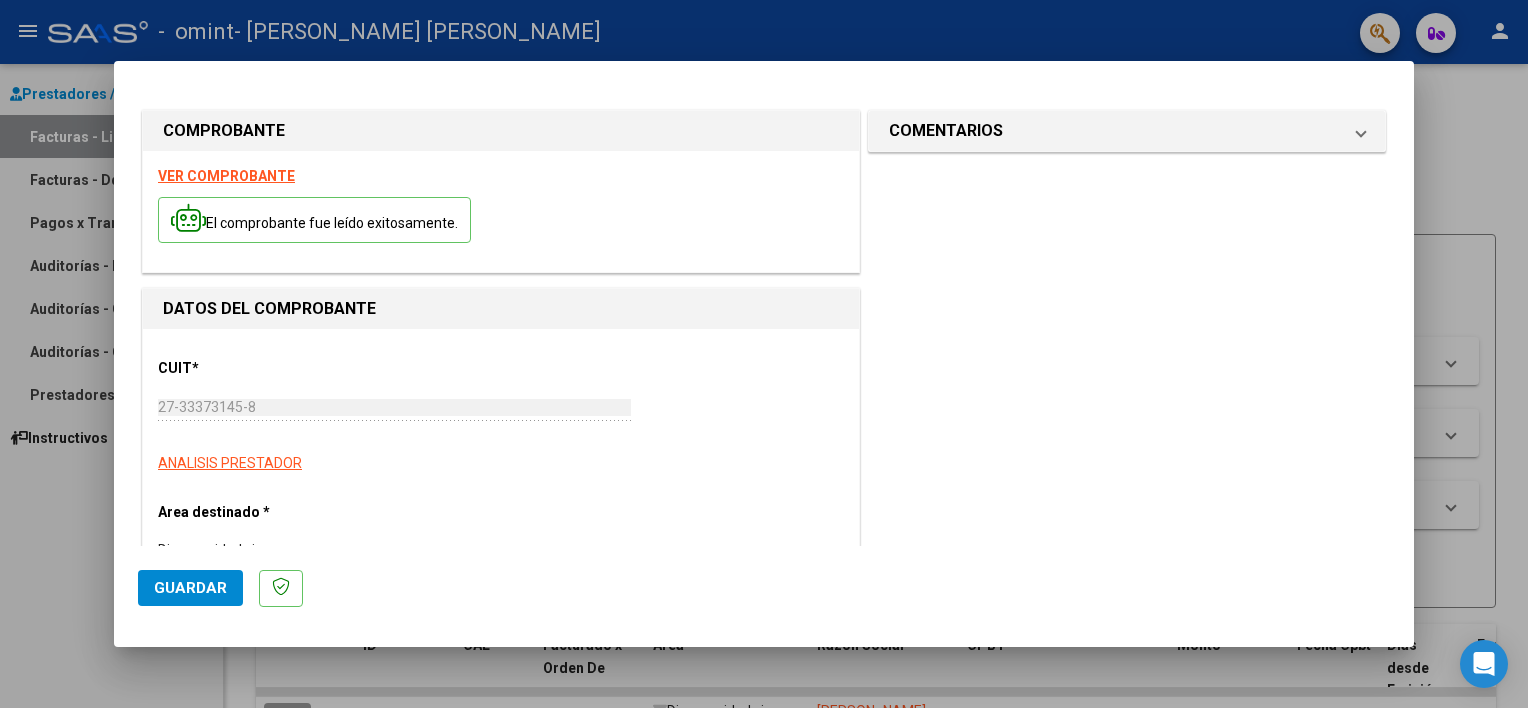 click on "ANALISIS PRESTADOR" at bounding box center [501, 463] 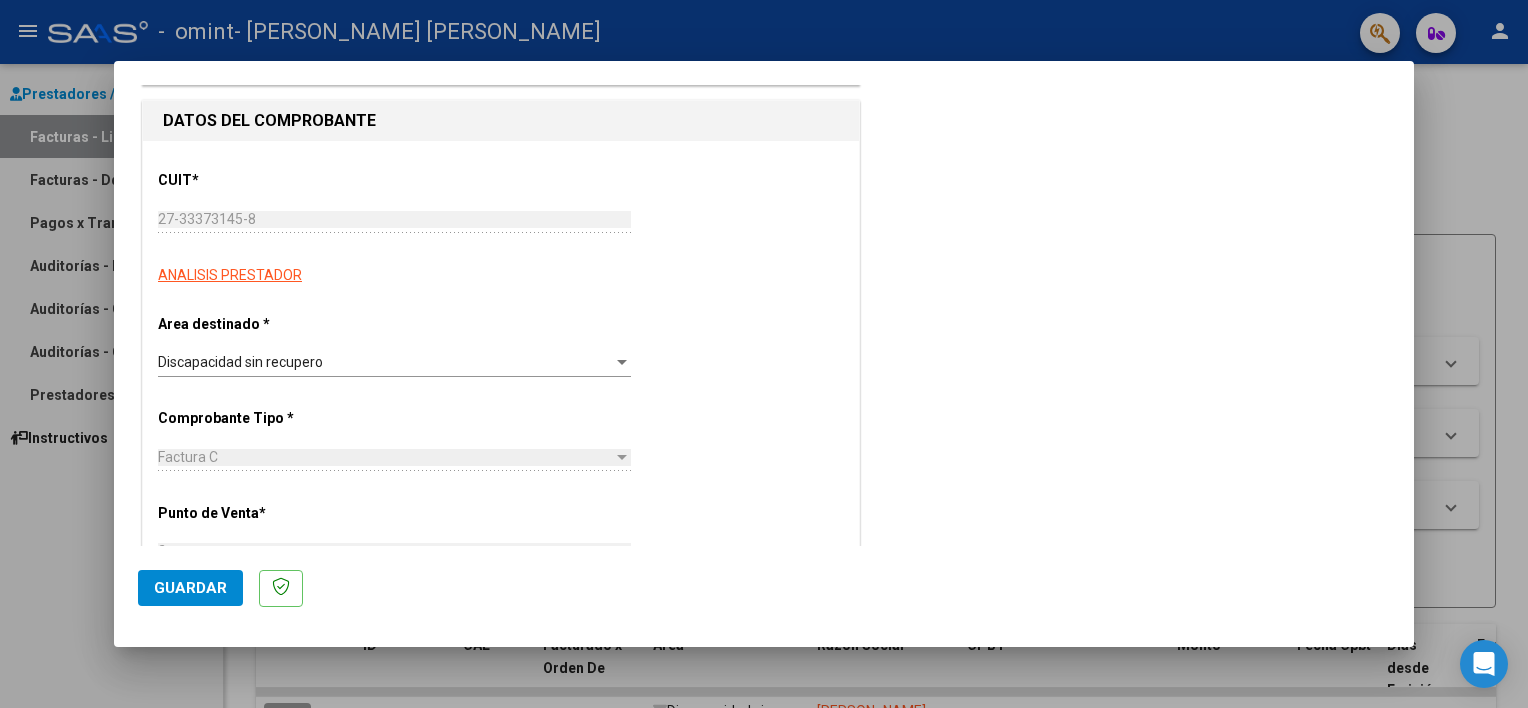 scroll, scrollTop: 263, scrollLeft: 0, axis: vertical 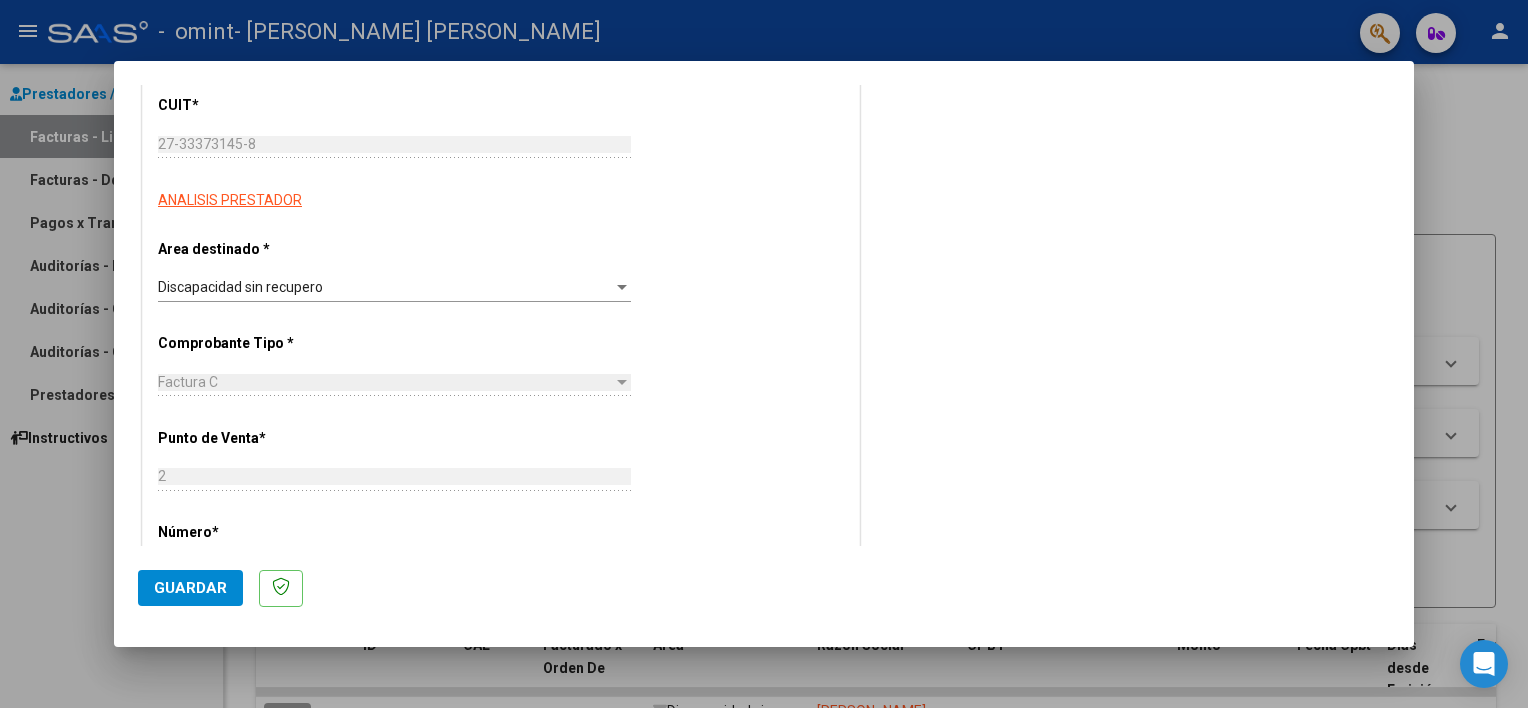 click on "Discapacidad sin recupero" at bounding box center (385, 287) 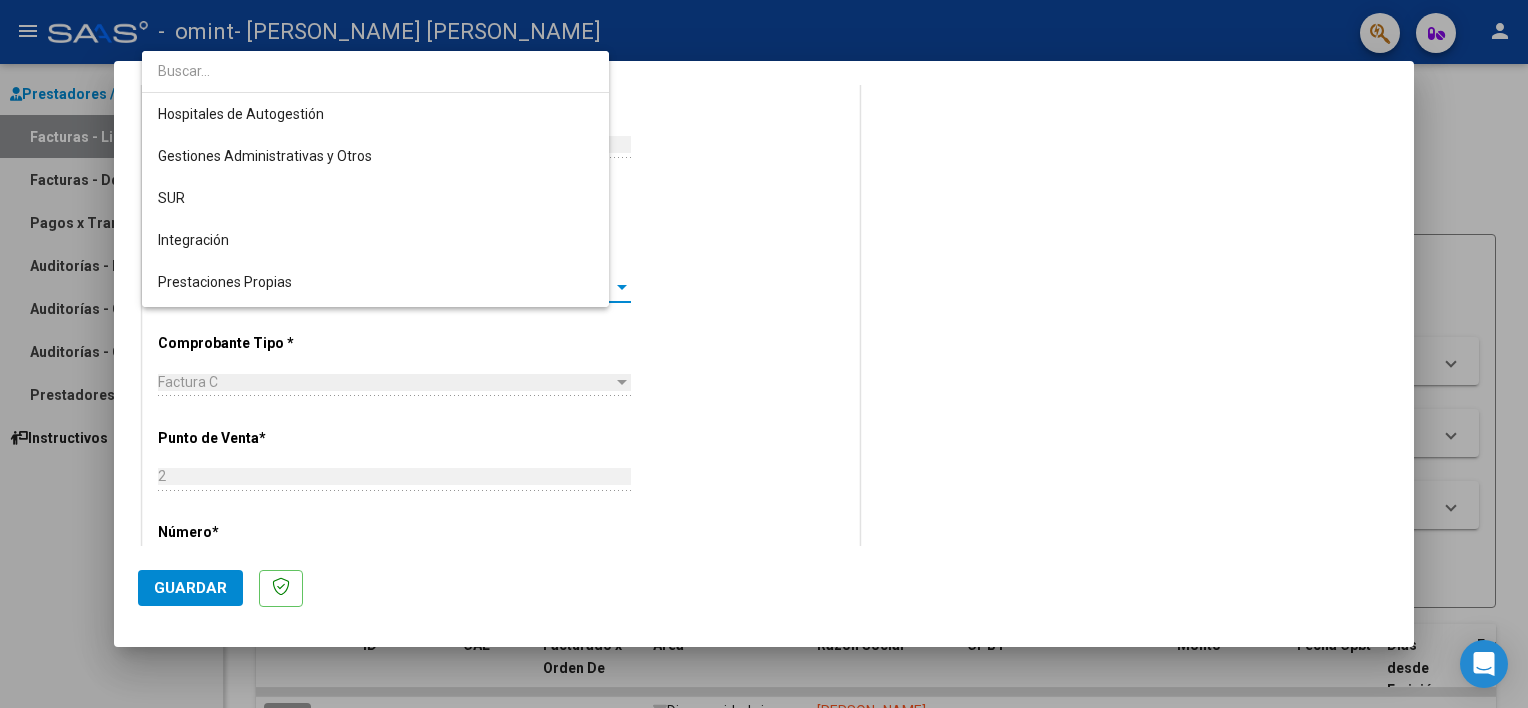 scroll, scrollTop: 122, scrollLeft: 0, axis: vertical 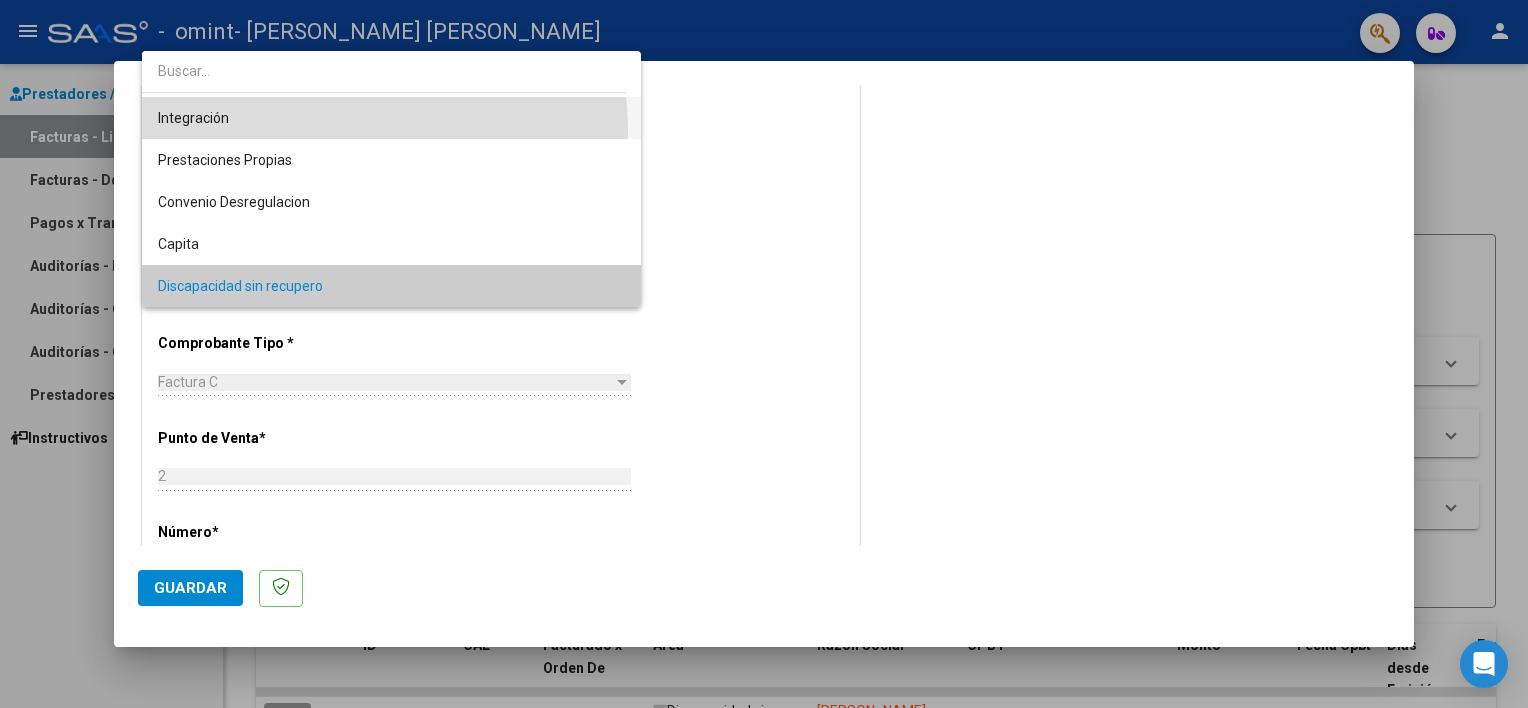 click on "Integración" at bounding box center (392, 118) 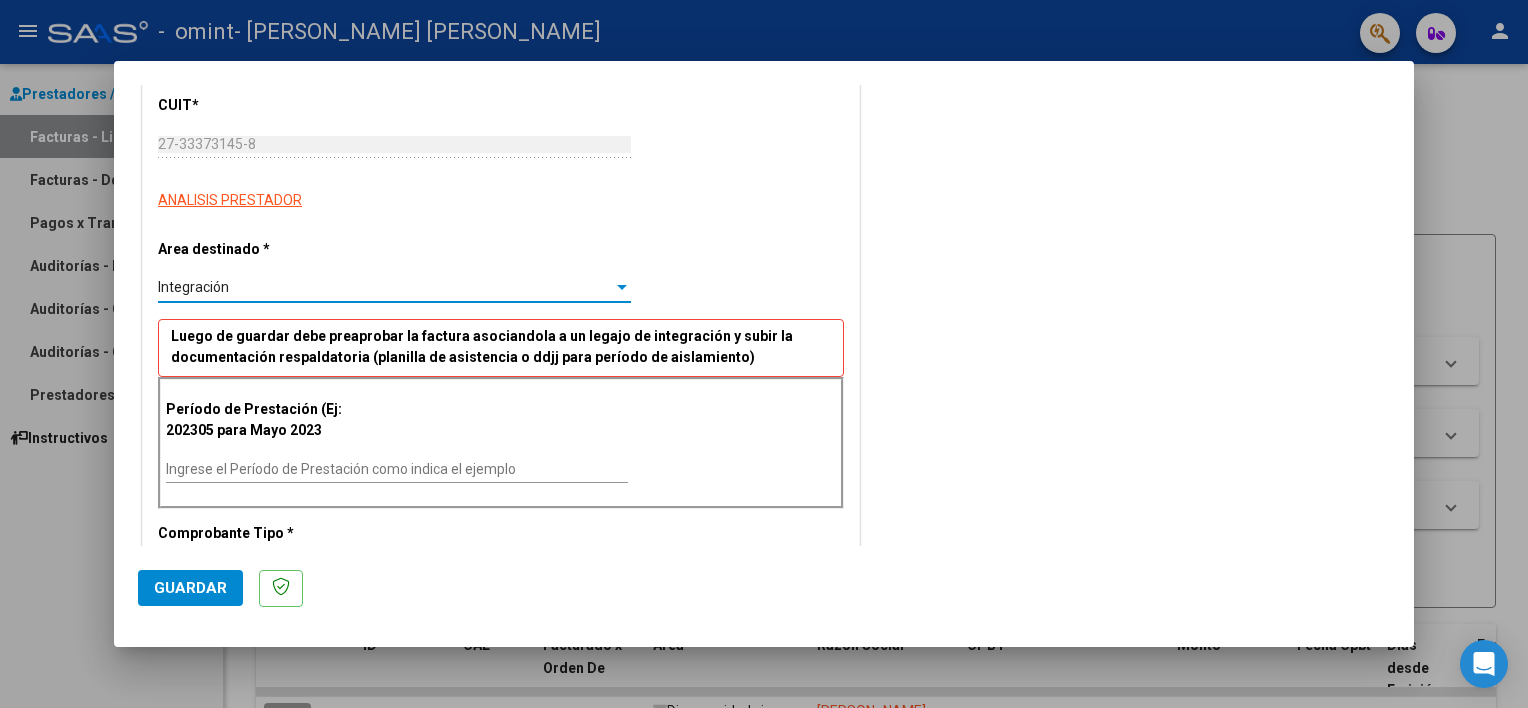 click on "Ingrese el Período de Prestación como indica el ejemplo" at bounding box center (397, 469) 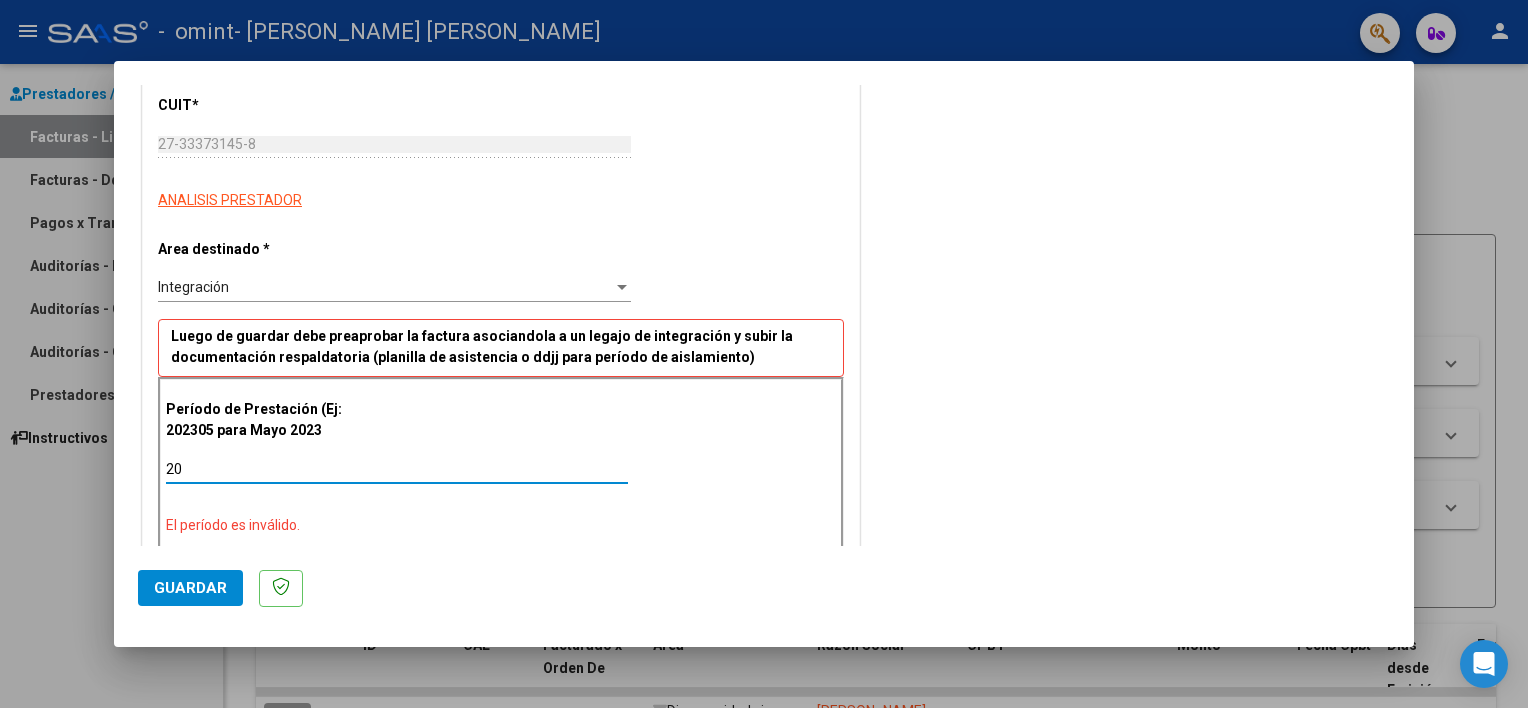 type on "2" 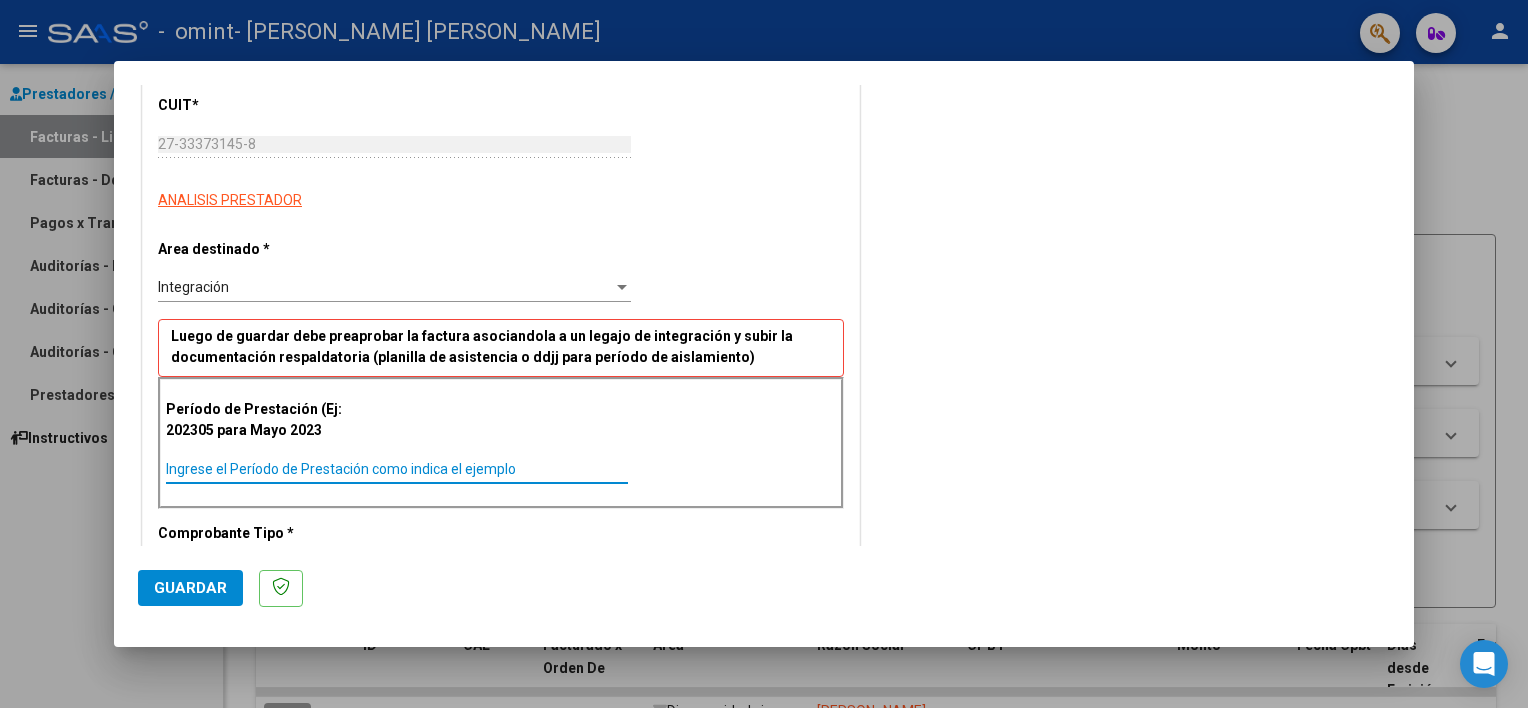 click on "Ingrese el Período de Prestación como indica el ejemplo" at bounding box center [397, 469] 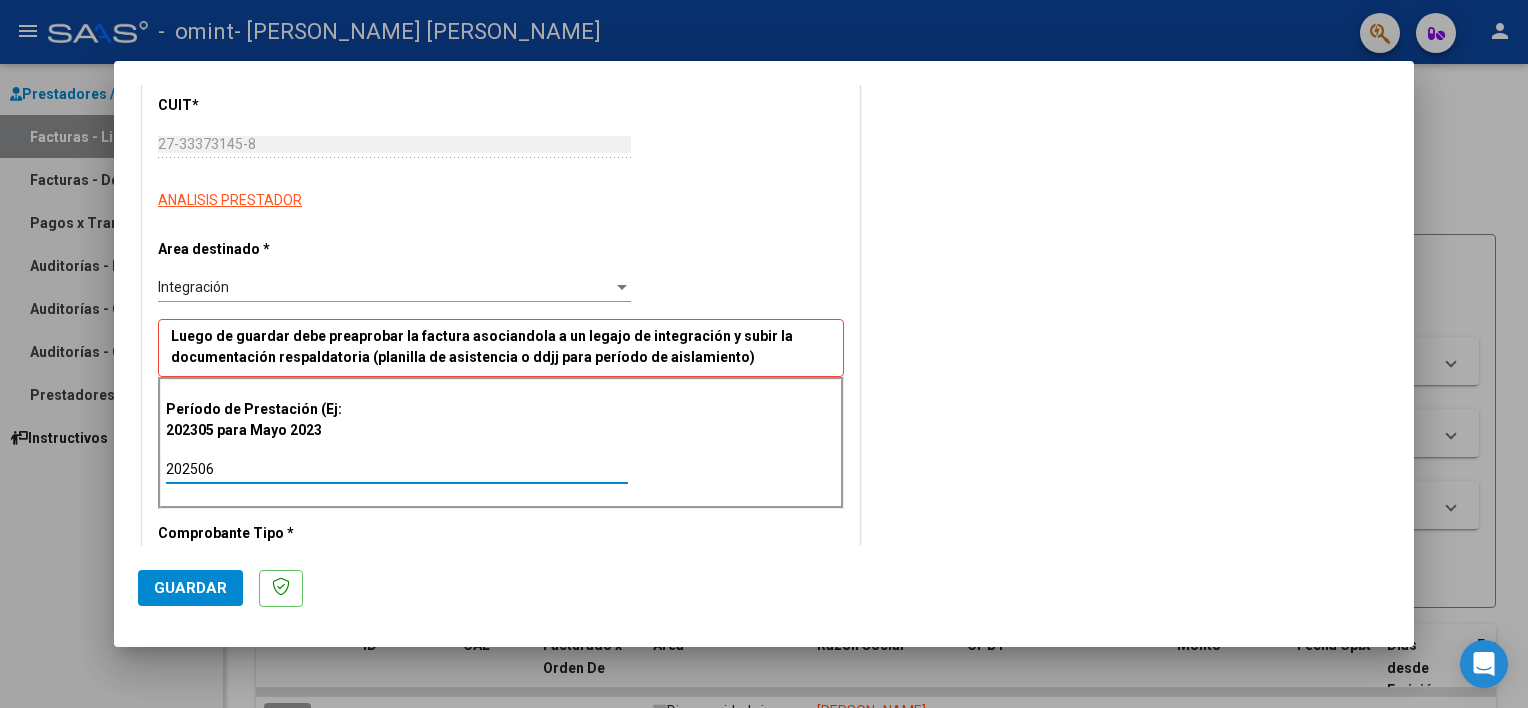 type on "202506" 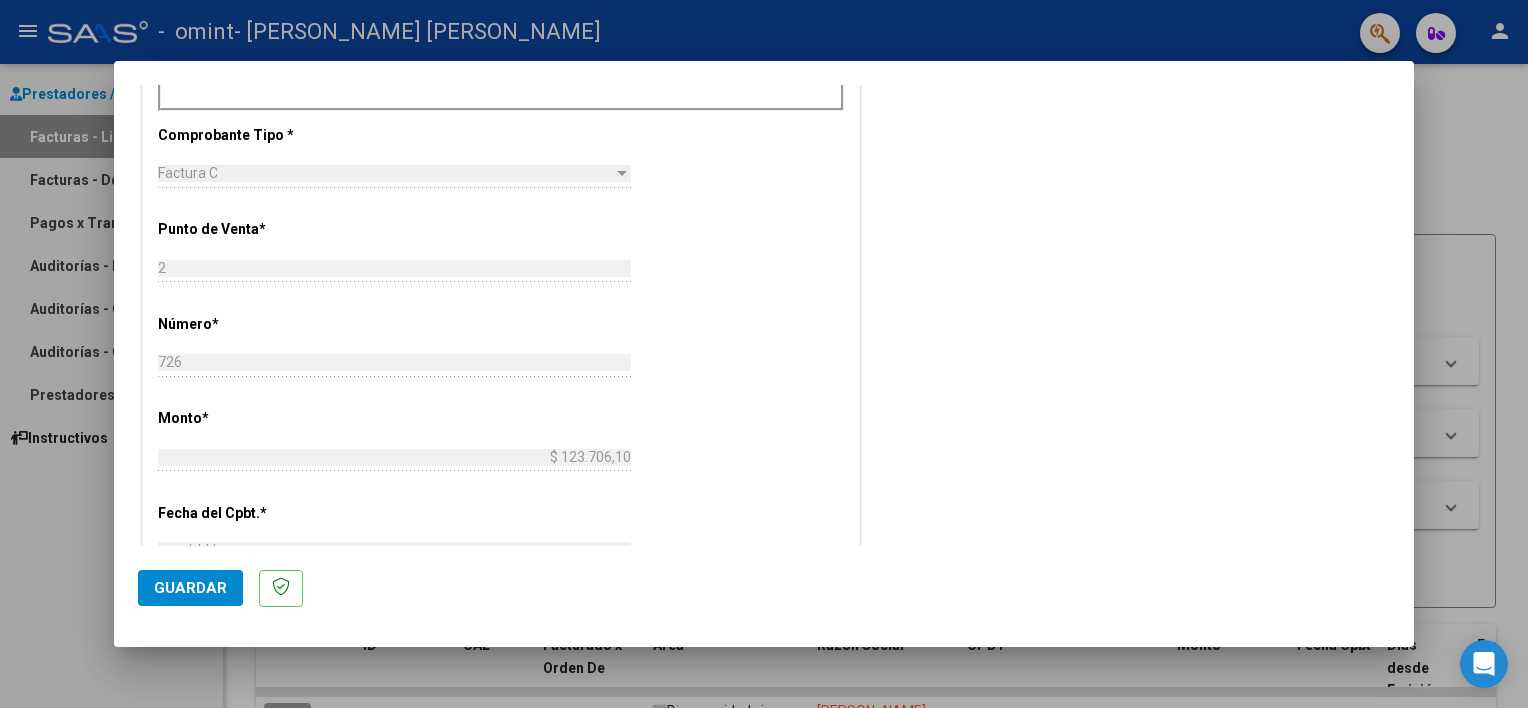 scroll, scrollTop: 664, scrollLeft: 0, axis: vertical 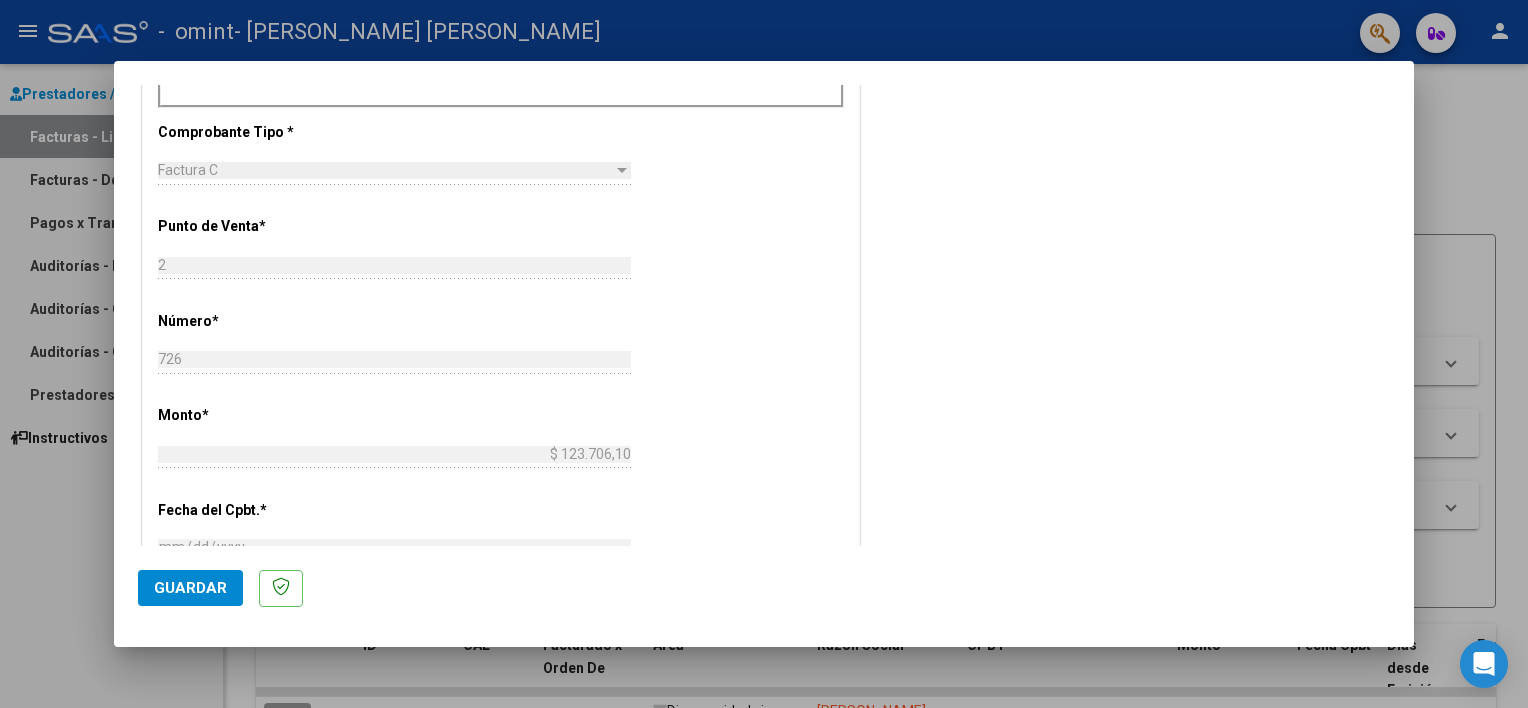 click on "CUIT  *   27-33373145-8 Ingresar CUIT  ANALISIS PRESTADOR  Area destinado * Integración Seleccionar Area Luego de guardar debe preaprobar la factura asociandola a un legajo de integración y subir la documentación respaldatoria (planilla de asistencia o ddjj para período de aislamiento)  Período de Prestación (Ej: 202305 para [DATE]    202506 Ingrese el Período de Prestación como indica el ejemplo   Comprobante Tipo * Factura C Seleccionar Tipo Punto de Venta  *   2 Ingresar el Nro.  Número  *   726 Ingresar el Nro.  Monto  *   $ 123.706,10 Ingresar el [GEOGRAPHIC_DATA].  *   [DATE] Ingresar la fecha  CAE / CAEA (no ingrese CAI)    75278174096995 Ingresar el CAE o CAEA (no ingrese CAI)  Fecha de Vencimiento    Ingresar la fecha  Ref. Externa    Ingresar la ref.  N° Liquidación    Ingresar el N° Liquidación" at bounding box center [501, 351] 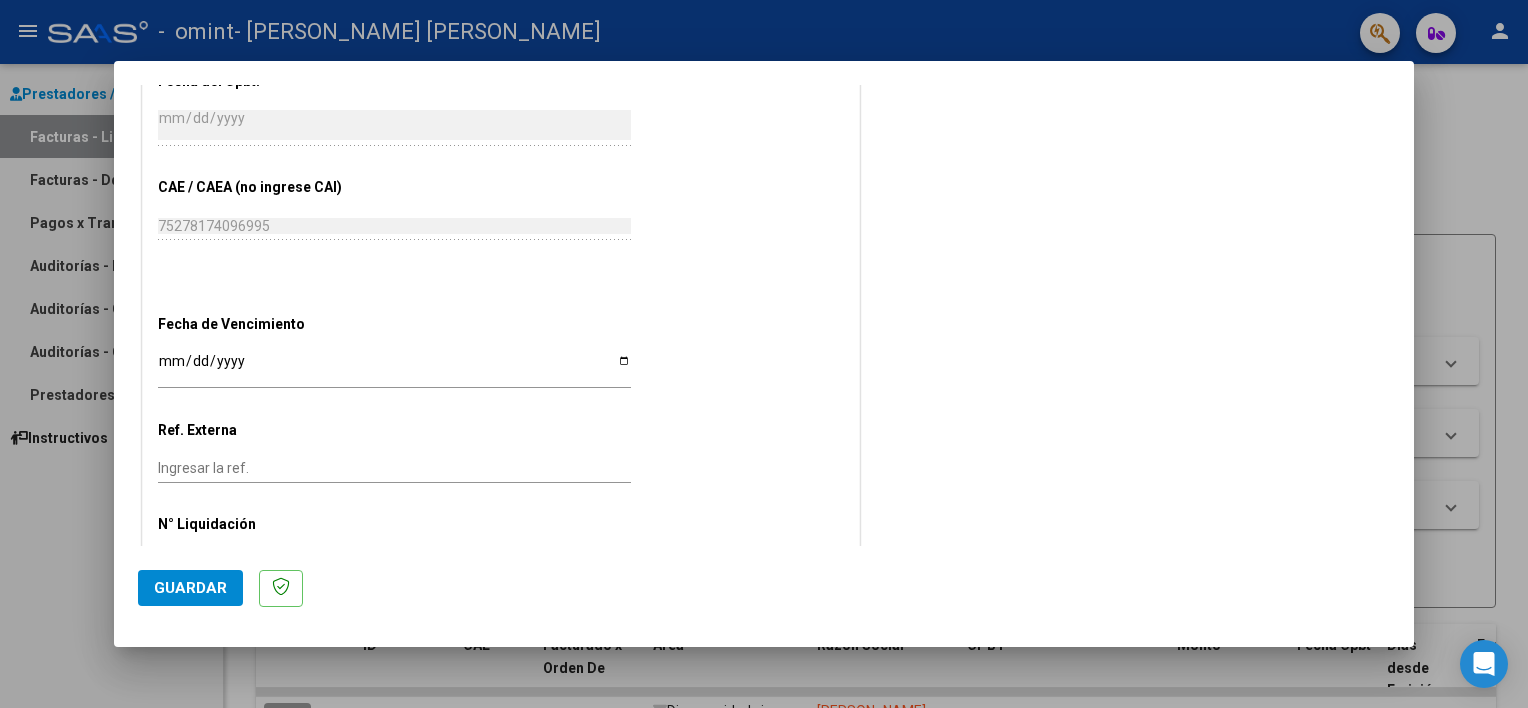 scroll, scrollTop: 1160, scrollLeft: 0, axis: vertical 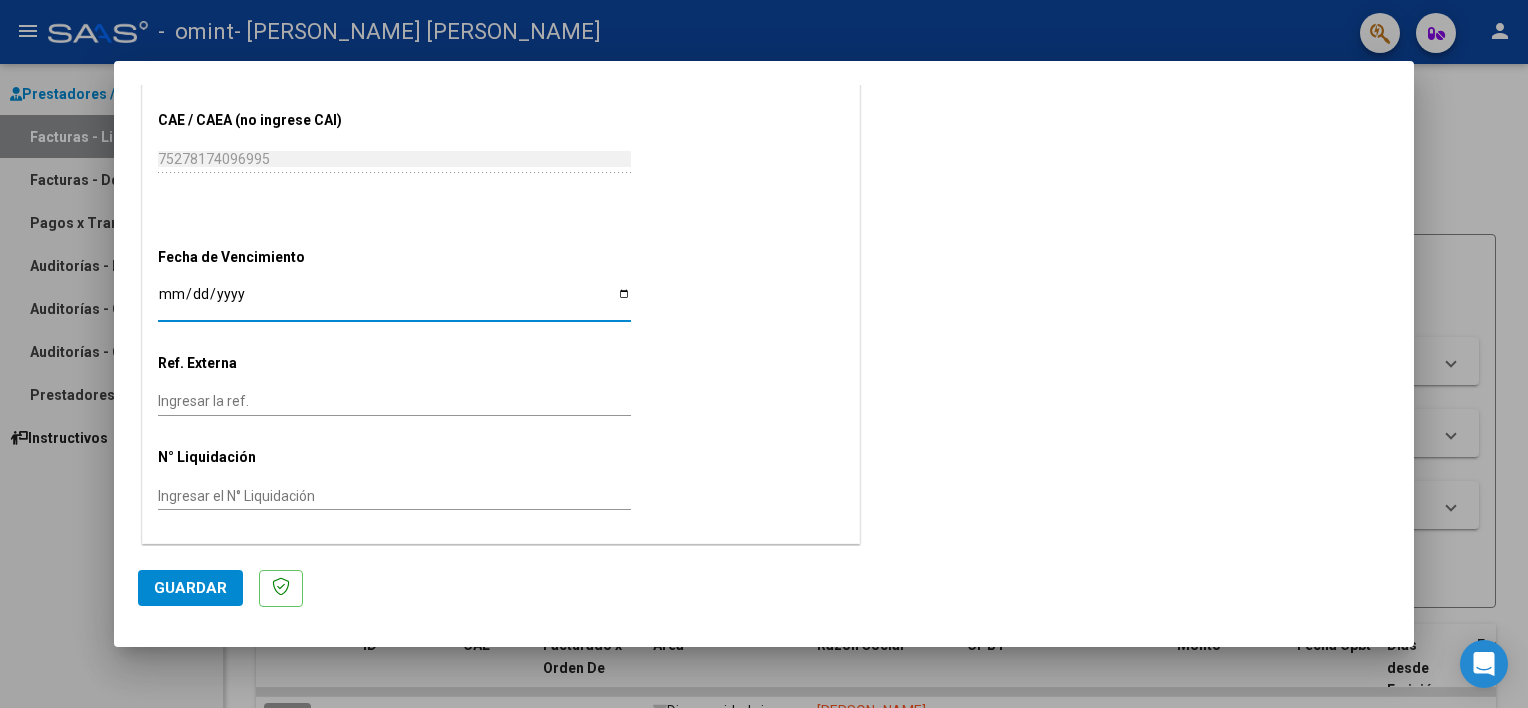 click on "Ingresar la fecha" at bounding box center (394, 301) 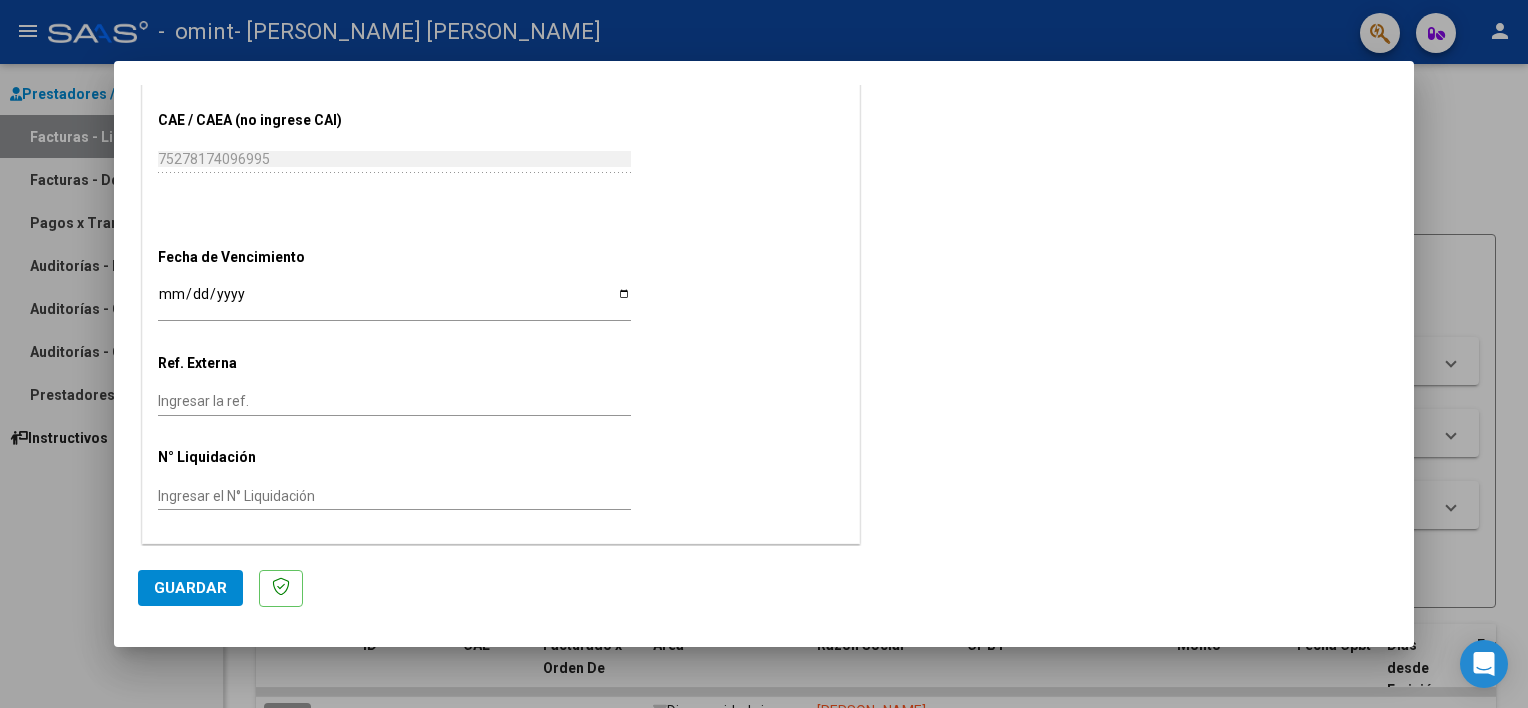click on "CUIT  *   27-33373145-8 Ingresar CUIT  ANALISIS PRESTADOR  Area destinado * Integración Seleccionar Area Luego de guardar debe preaprobar la factura asociandola a un legajo de integración y subir la documentación respaldatoria (planilla de asistencia o ddjj para período de aislamiento)  Período de Prestación (Ej: 202305 para [DATE]    202506 Ingrese el Período de Prestación como indica el ejemplo   Comprobante Tipo * Factura C Seleccionar Tipo Punto de Venta  *   2 Ingresar el Nro.  Número  *   726 Ingresar el Nro.  Monto  *   $ 123.706,10 Ingresar el [GEOGRAPHIC_DATA].  *   [DATE] Ingresar la fecha  CAE / CAEA (no ingrese CAI)    75278174096995 Ingresar el CAE o CAEA (no ingrese CAI)  Fecha de Vencimiento    Ingresar la fecha  Ref. Externa    Ingresar la ref.  N° Liquidación    Ingresar el N° Liquidación" at bounding box center [501, -145] 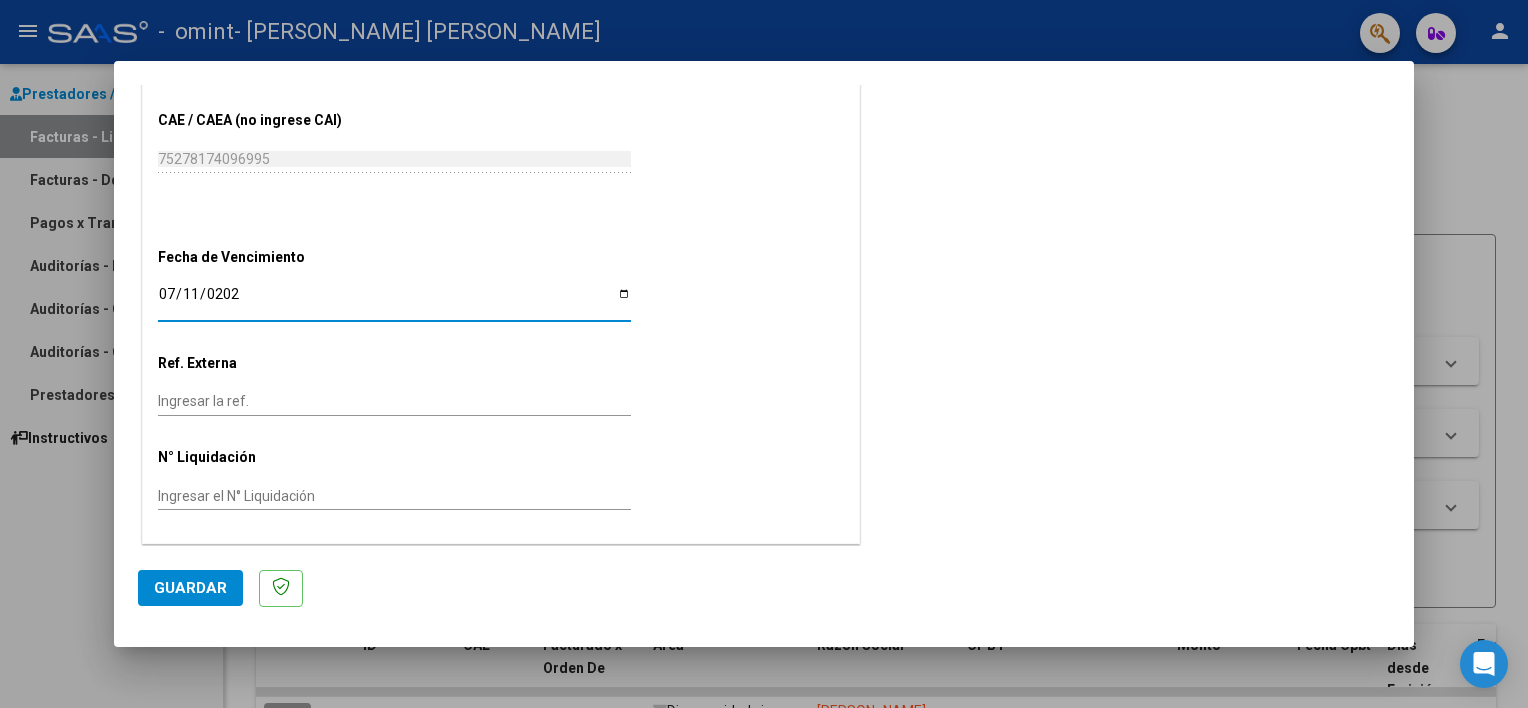 type on "[DATE]" 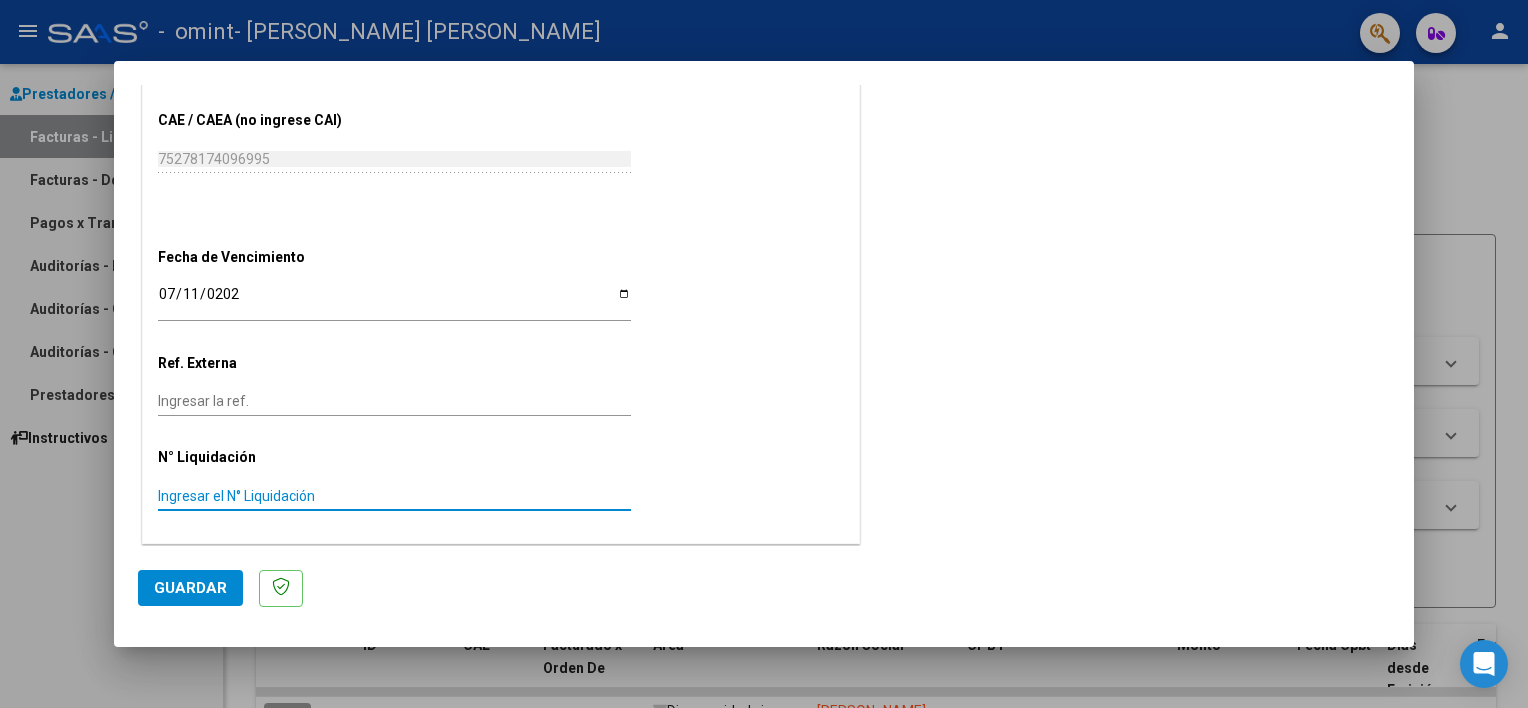 click on "Ingresar el N° Liquidación" at bounding box center [394, 496] 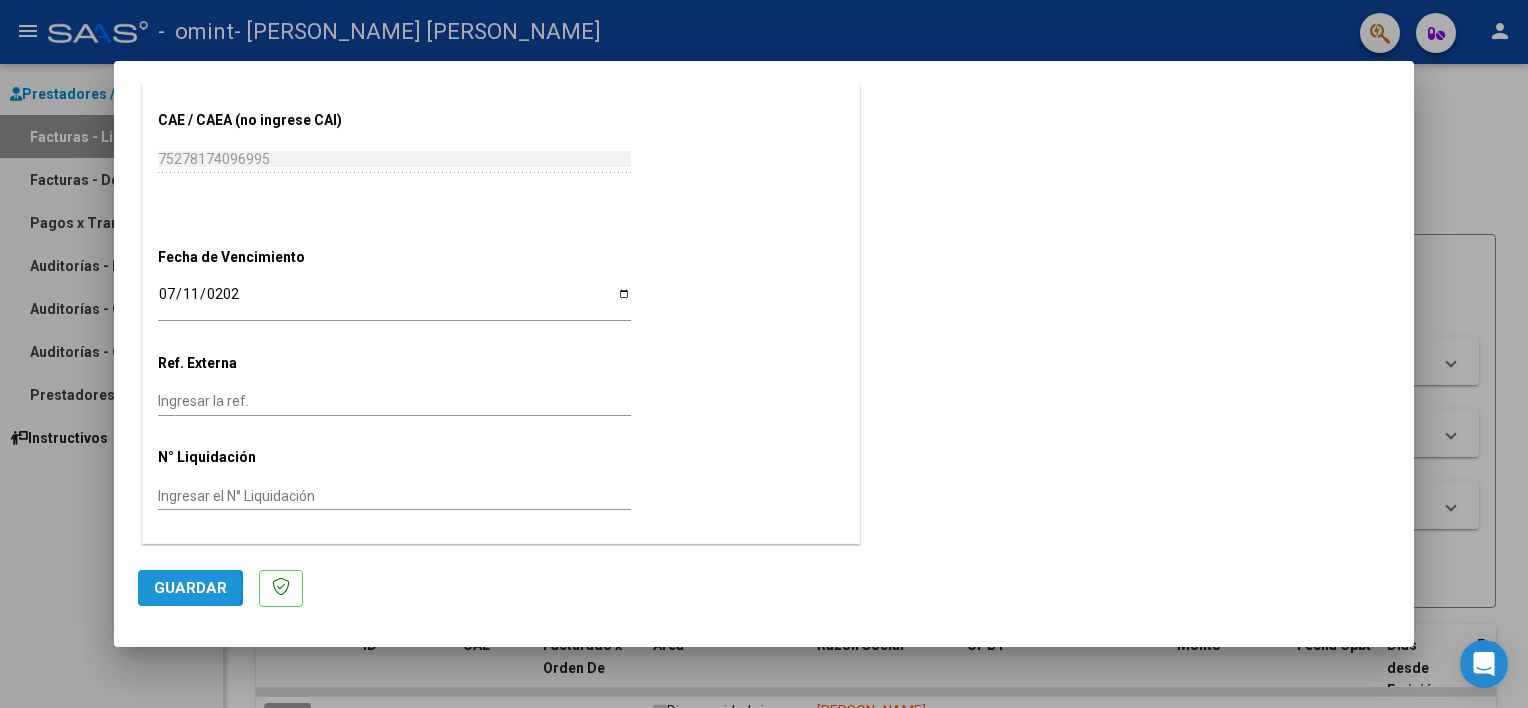 click on "Guardar" 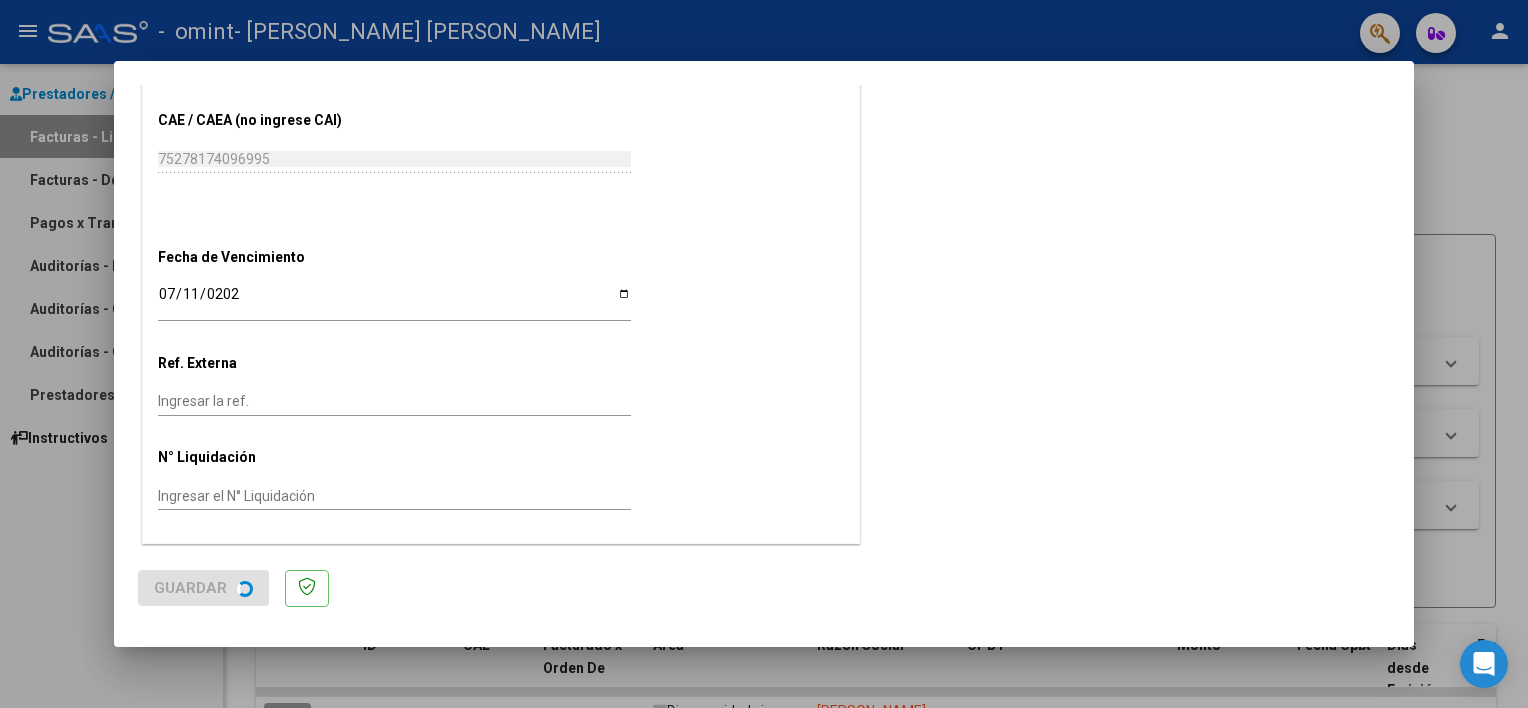 scroll, scrollTop: 0, scrollLeft: 0, axis: both 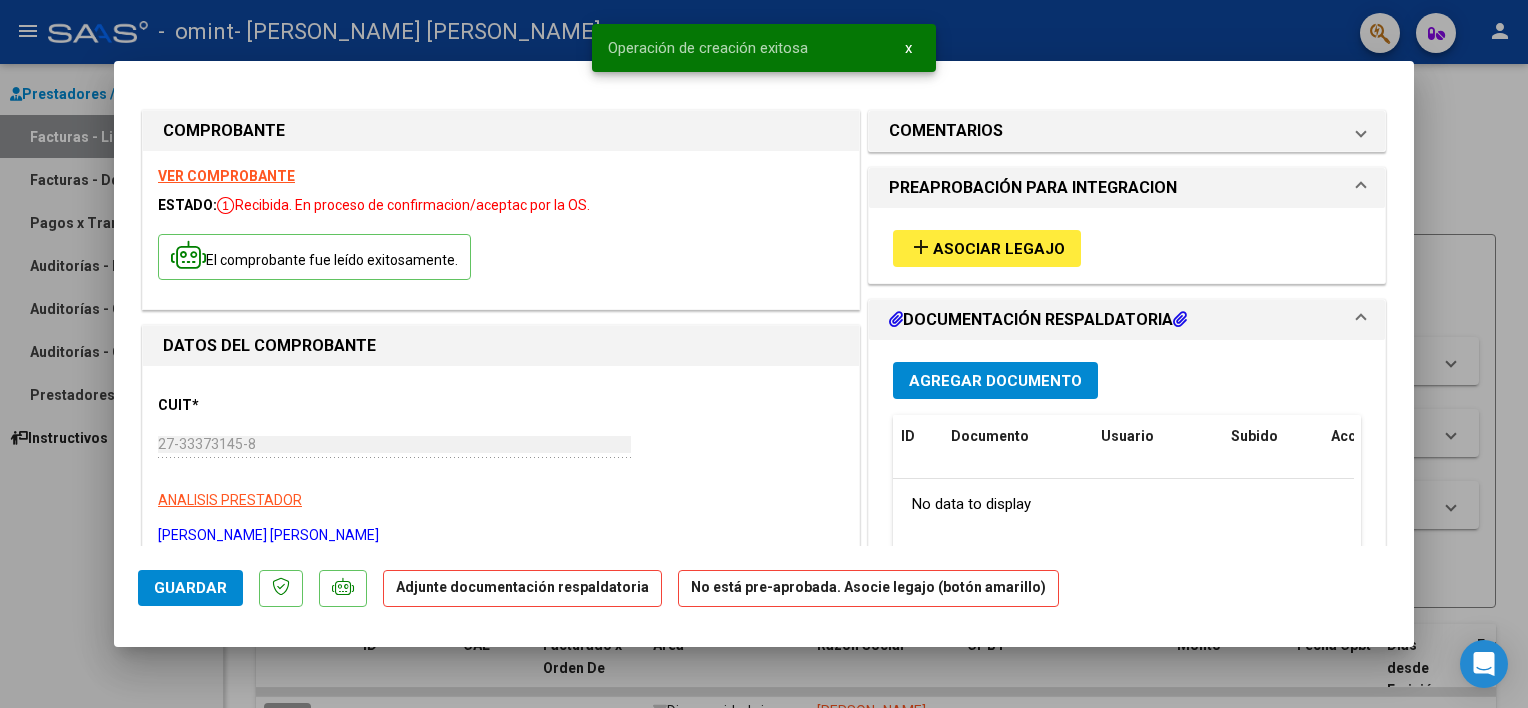 click on "Asociar Legajo" at bounding box center [999, 249] 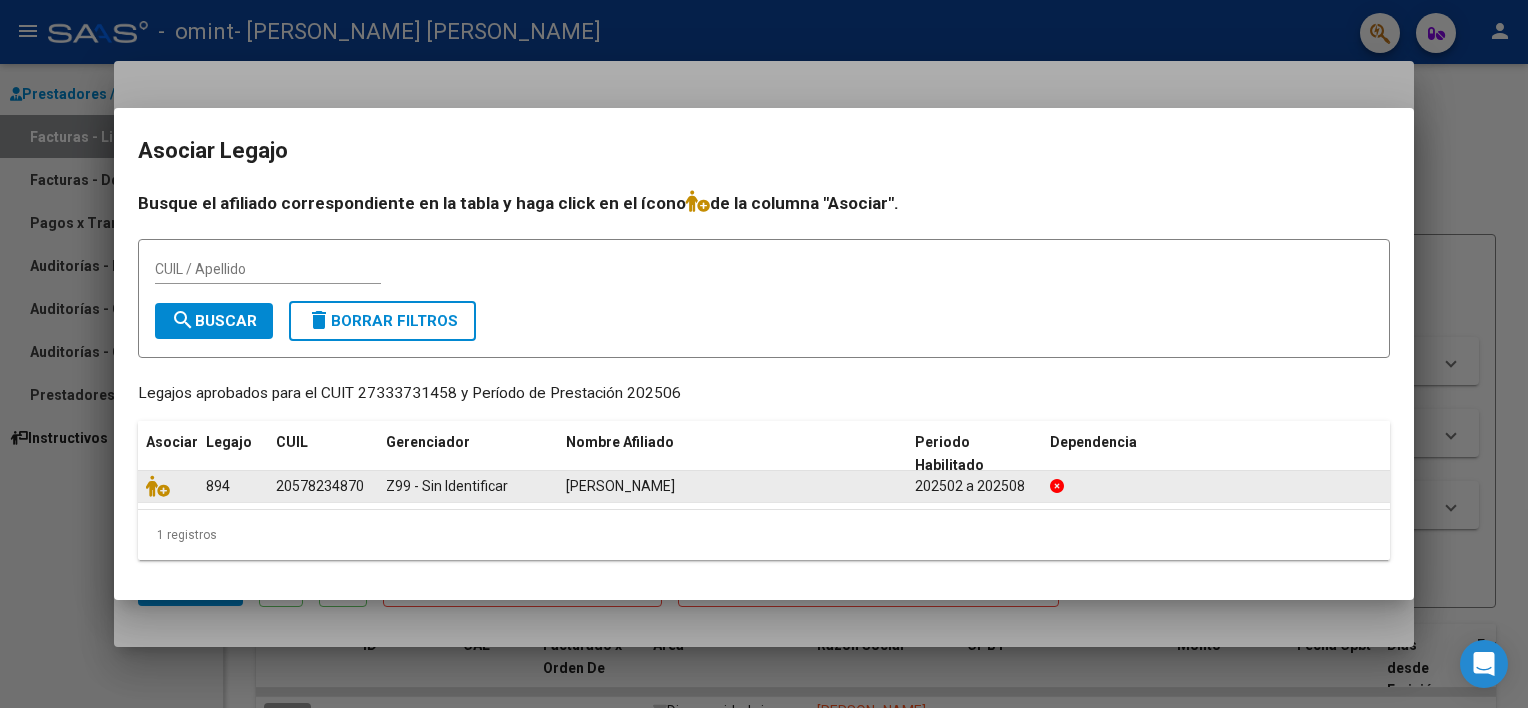 click 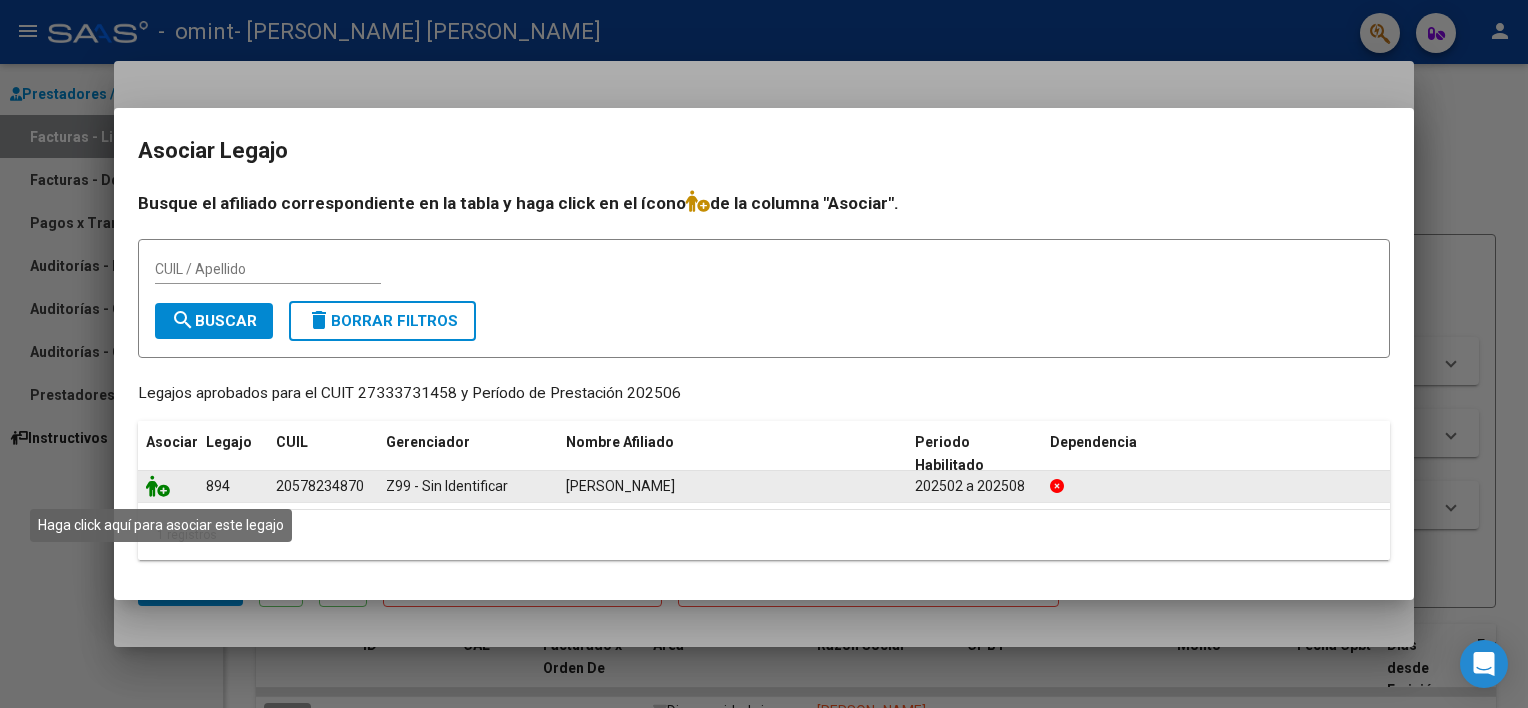 click 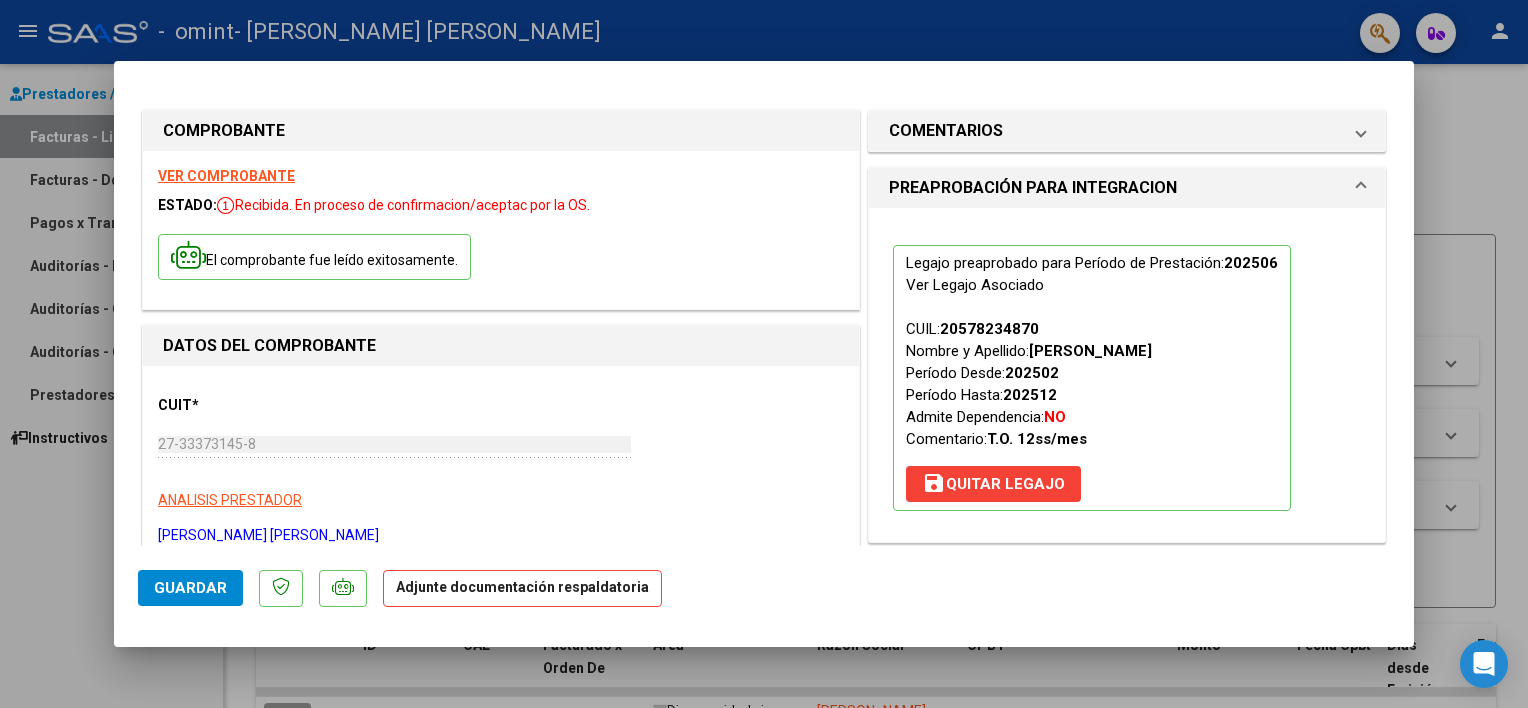 click at bounding box center [764, 354] 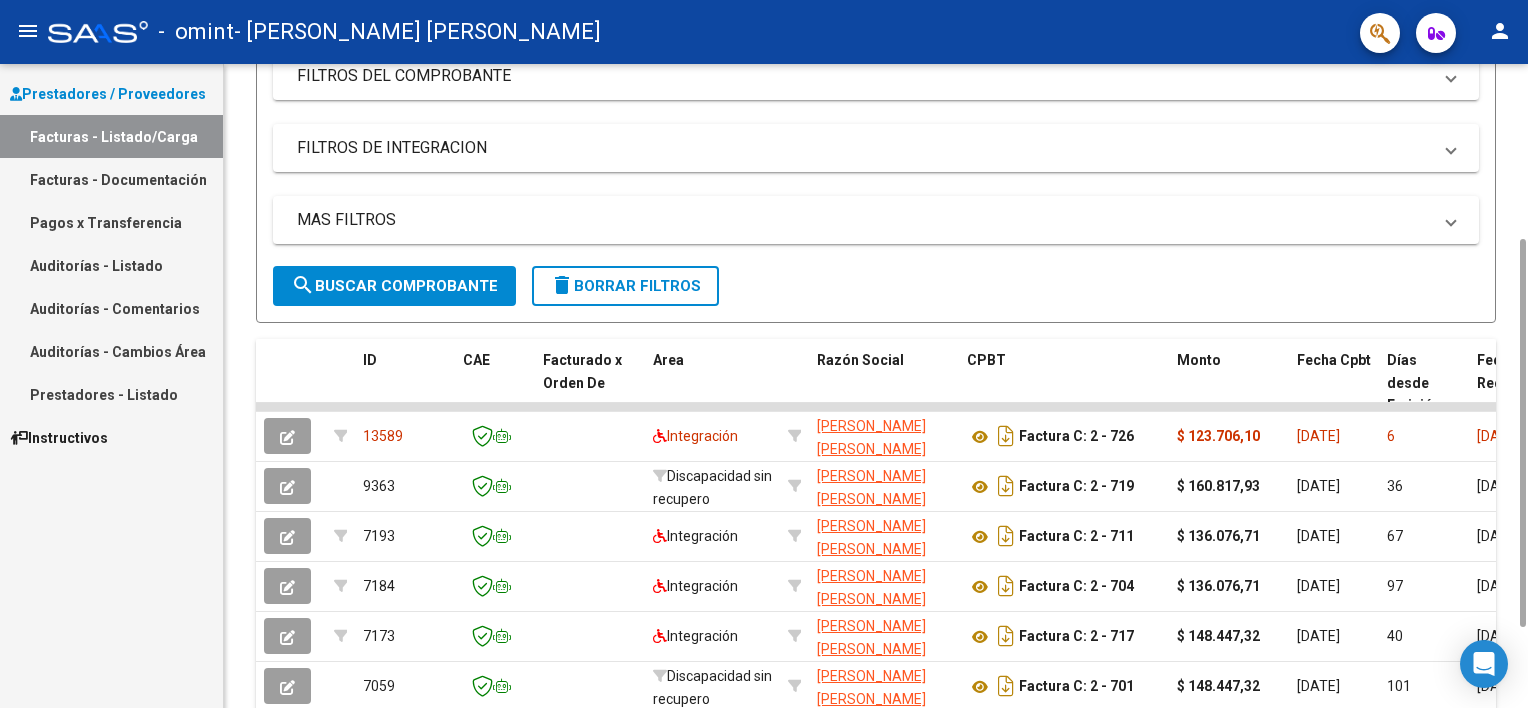 scroll, scrollTop: 287, scrollLeft: 0, axis: vertical 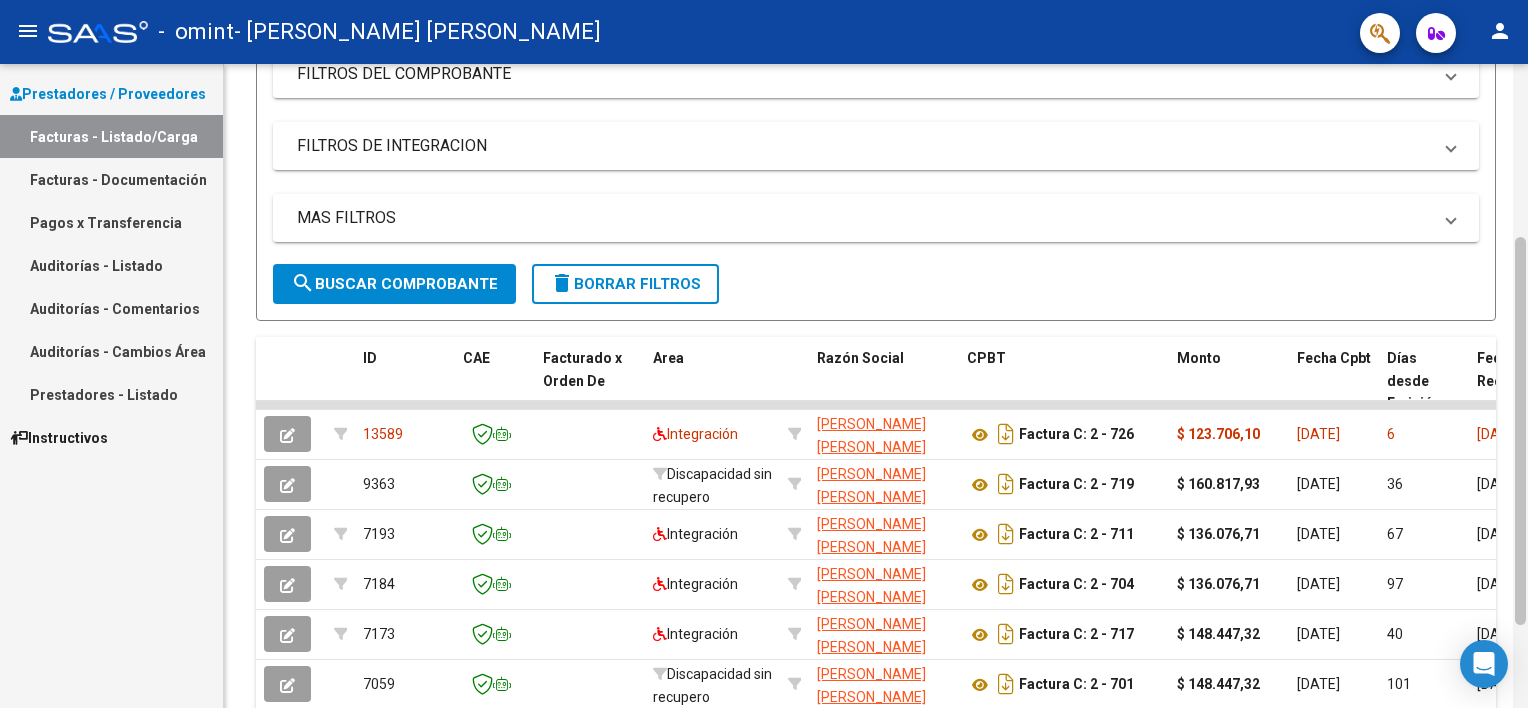 drag, startPoint x: 1522, startPoint y: 263, endPoint x: 1527, endPoint y: 526, distance: 263.04752 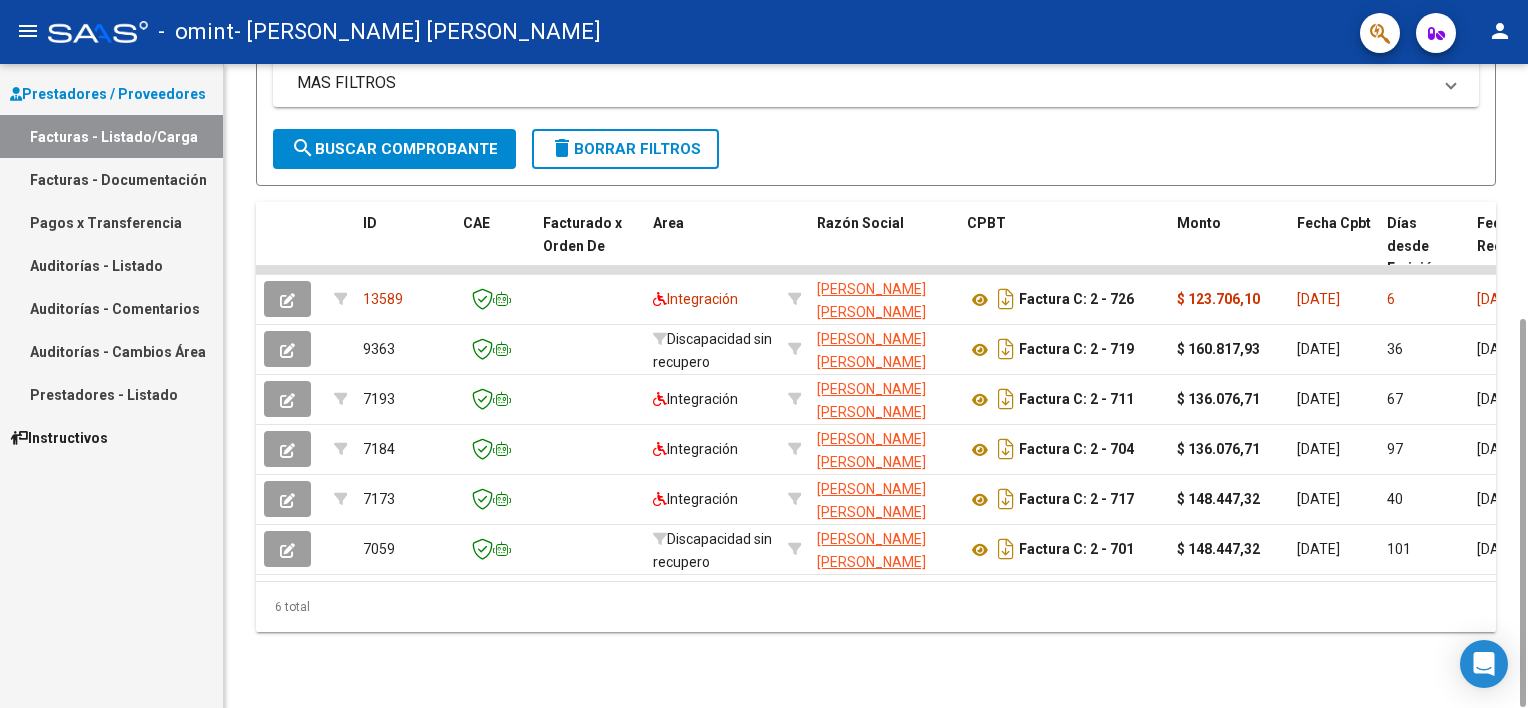 drag, startPoint x: 1527, startPoint y: 344, endPoint x: 1528, endPoint y: 434, distance: 90.005554 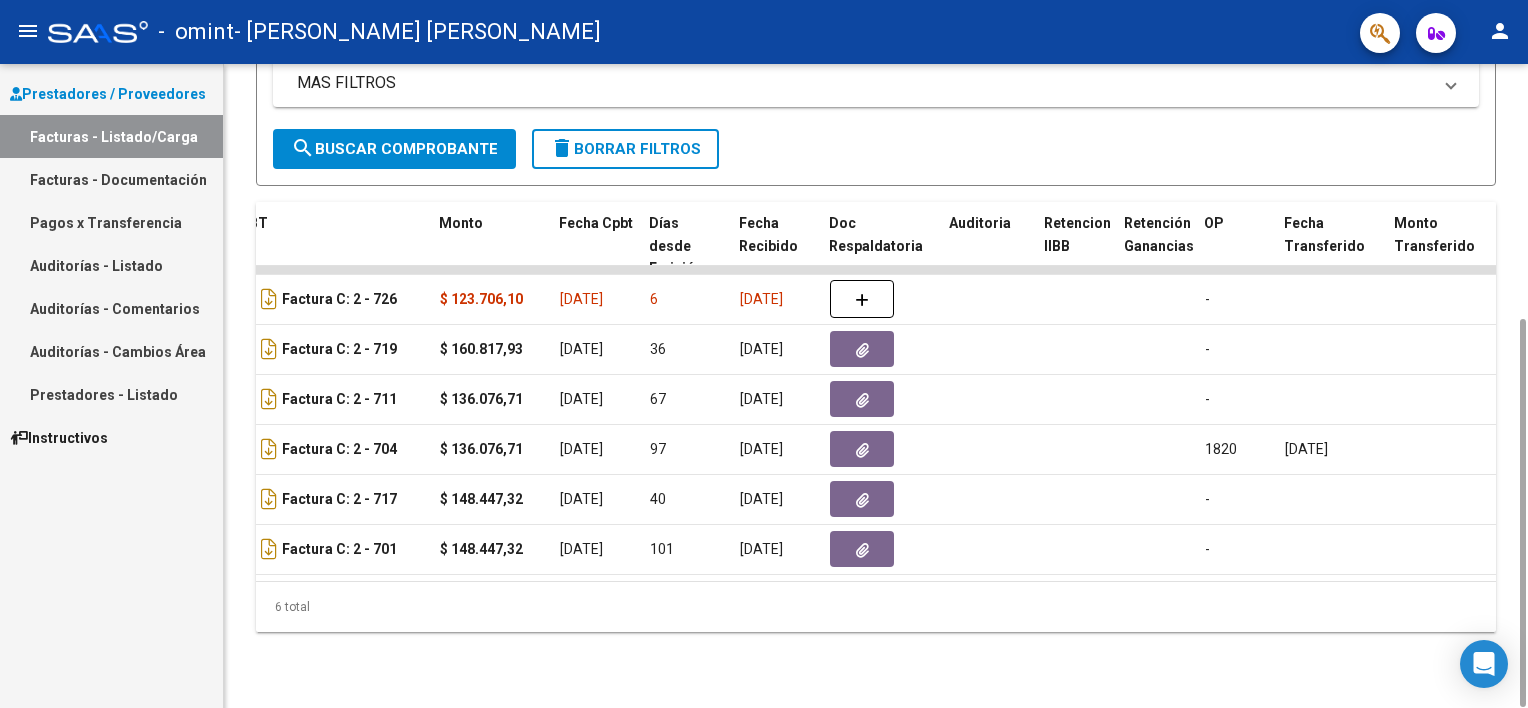scroll, scrollTop: 0, scrollLeft: 740, axis: horizontal 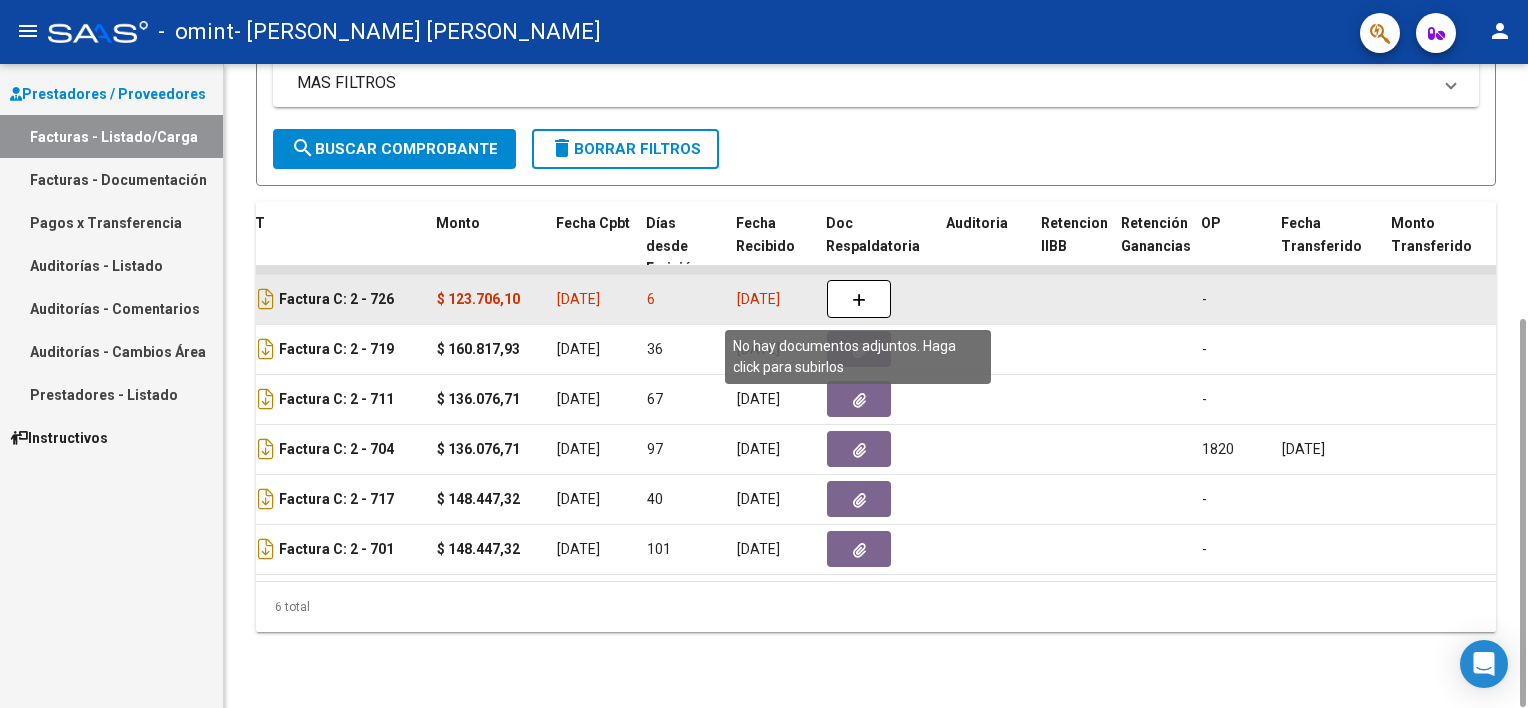 click 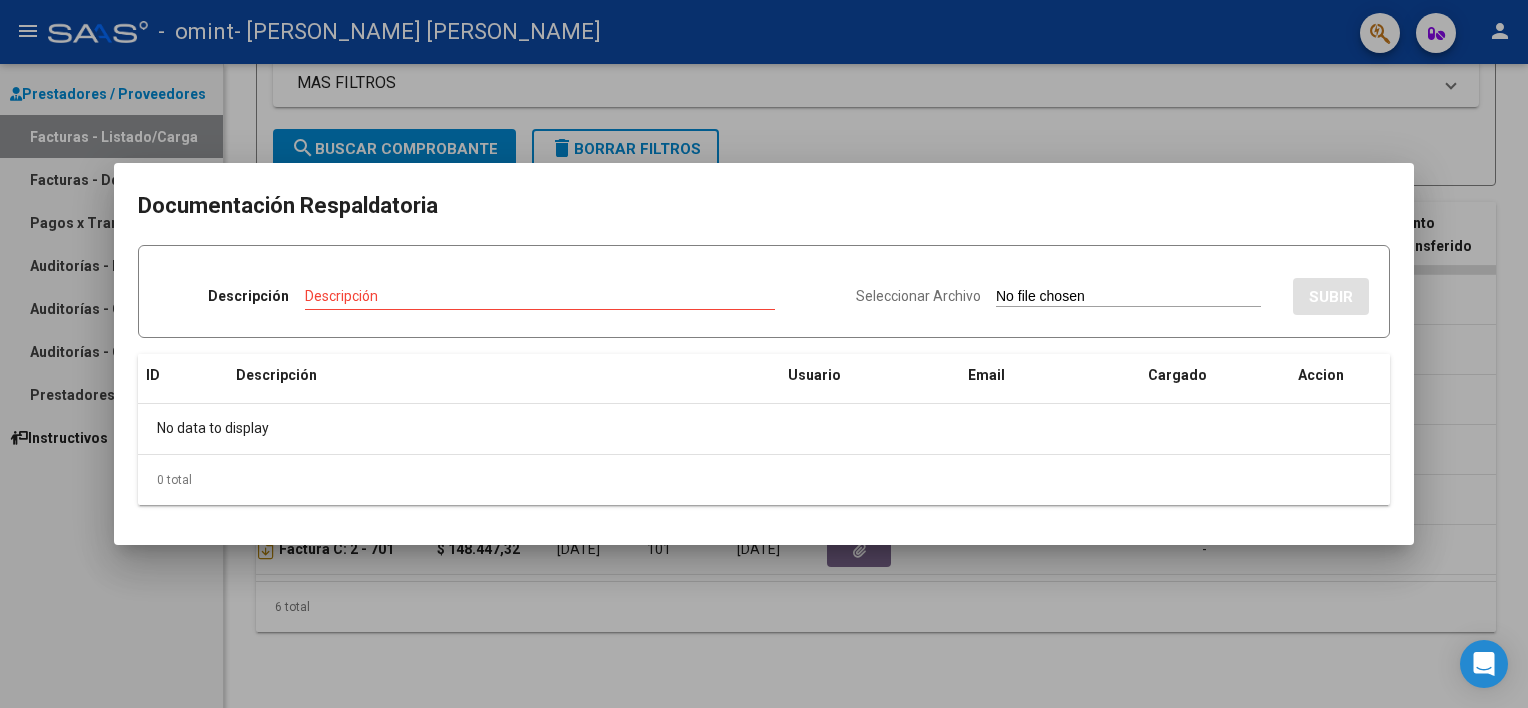 click on "Seleccionar Archivo SUBIR" at bounding box center [1112, 292] 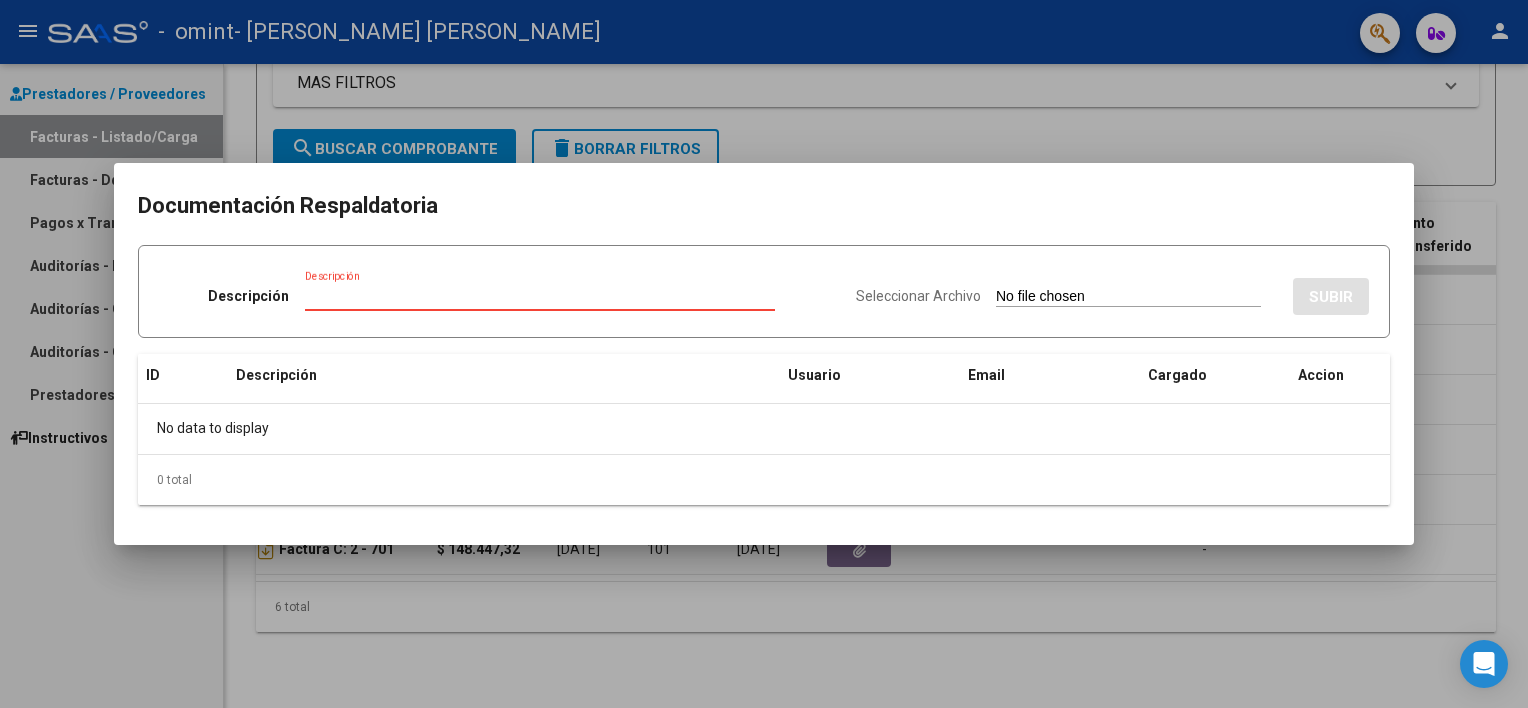 click on "Descripción" at bounding box center (540, 296) 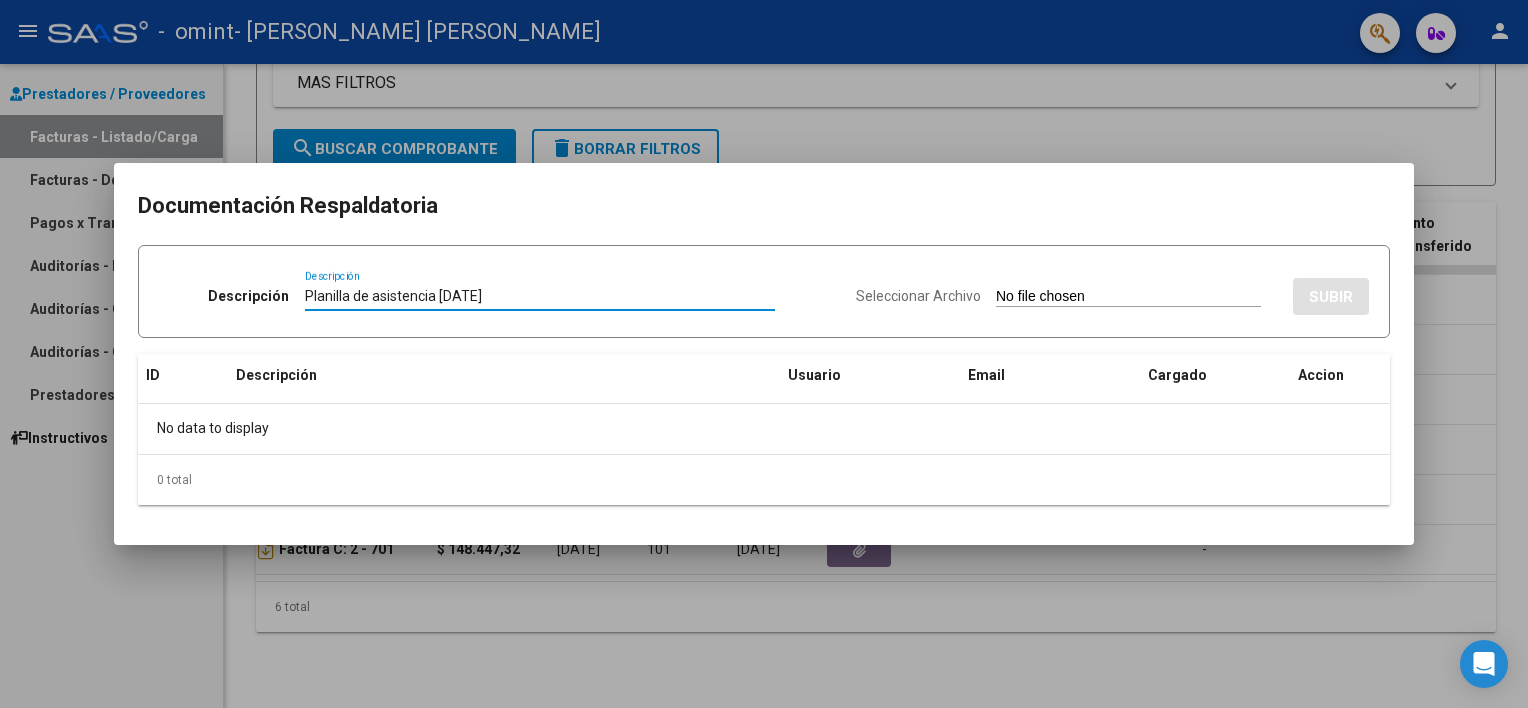 type on "Planilla de asistencia [DATE]" 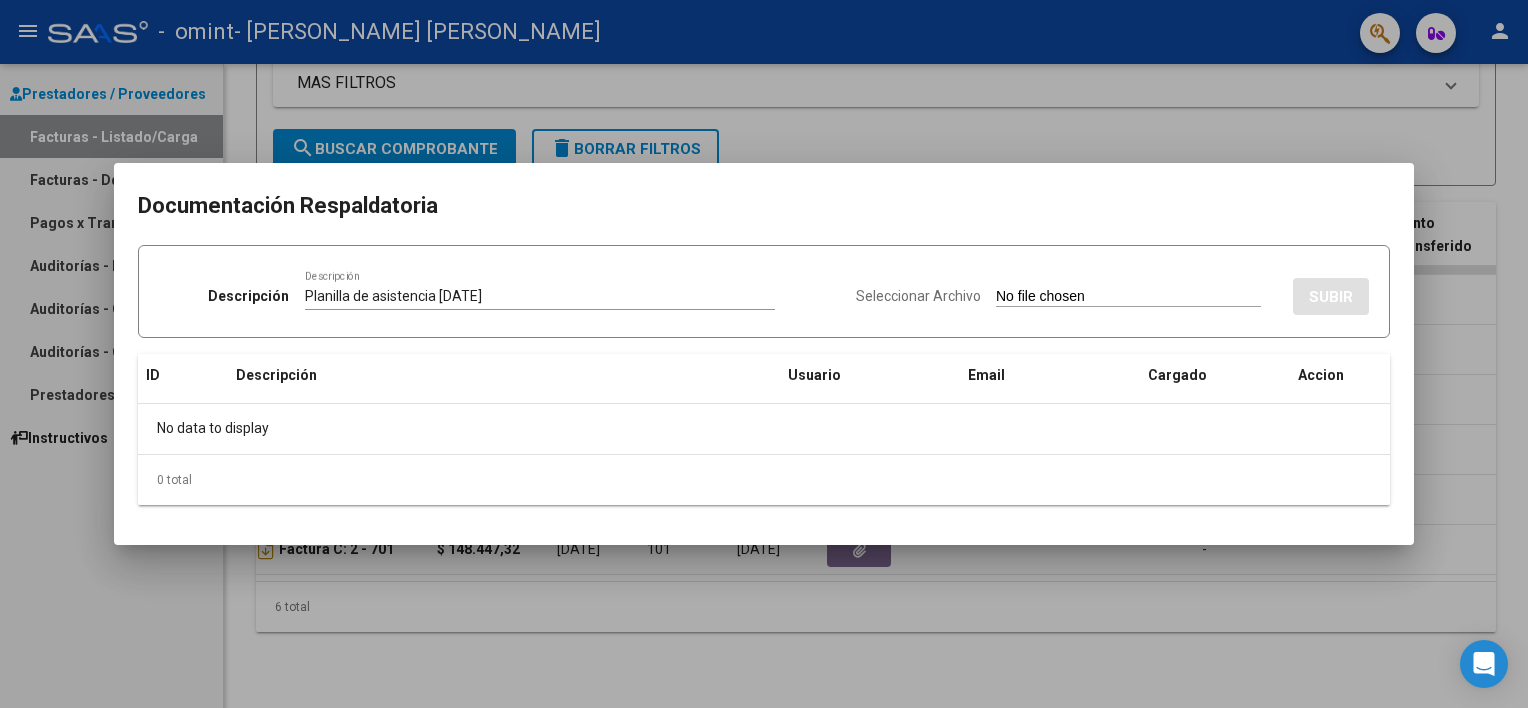 click on "Seleccionar Archivo" at bounding box center [1128, 297] 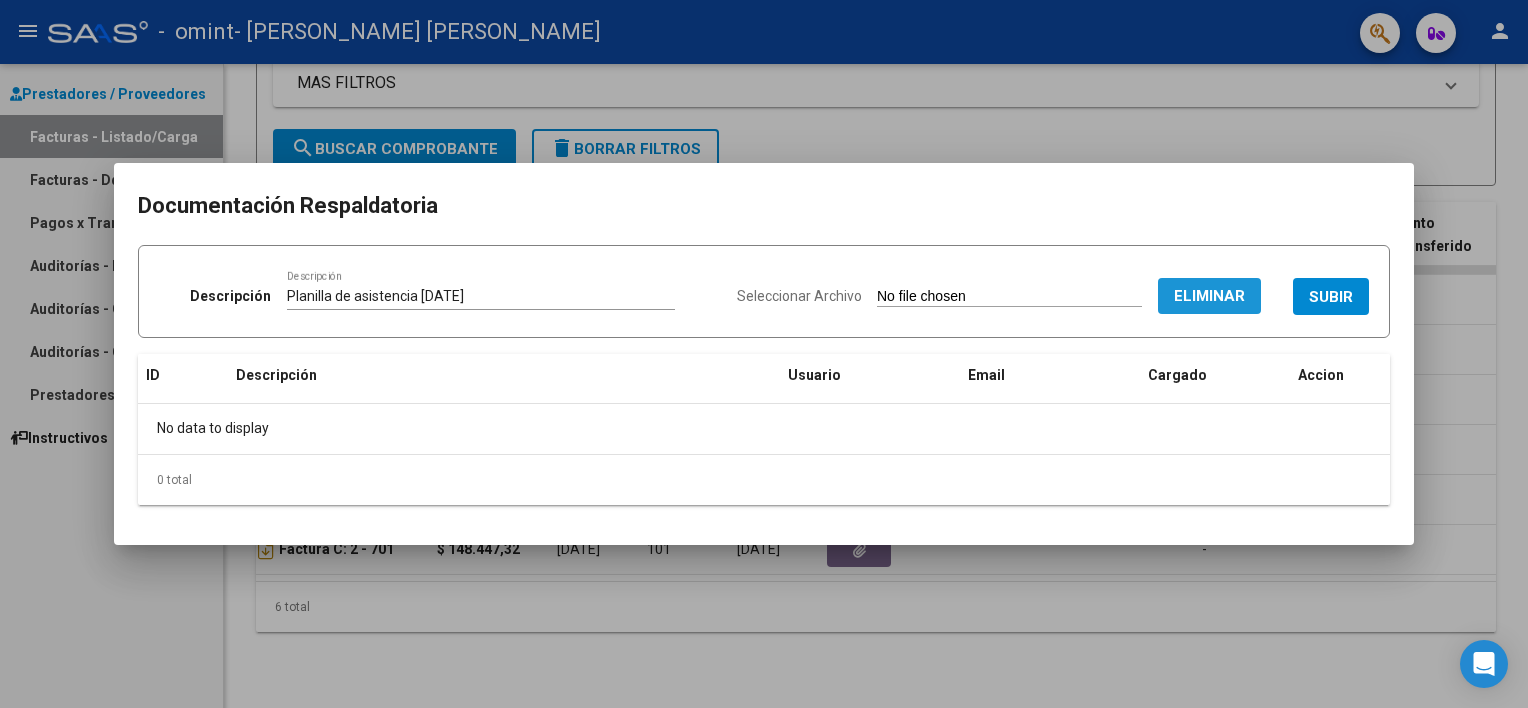 click on "Eliminar" at bounding box center [1209, 296] 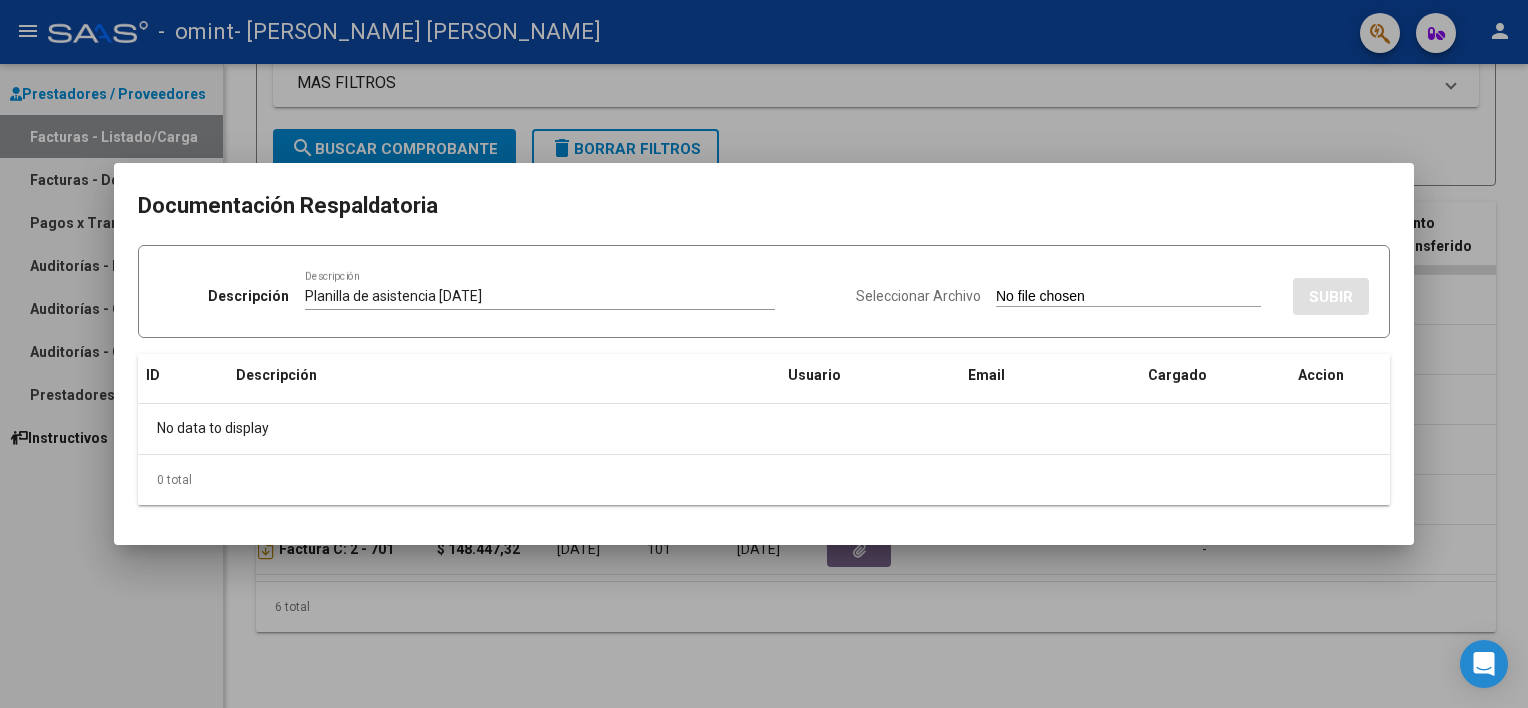 click on "Seleccionar Archivo" at bounding box center (918, 296) 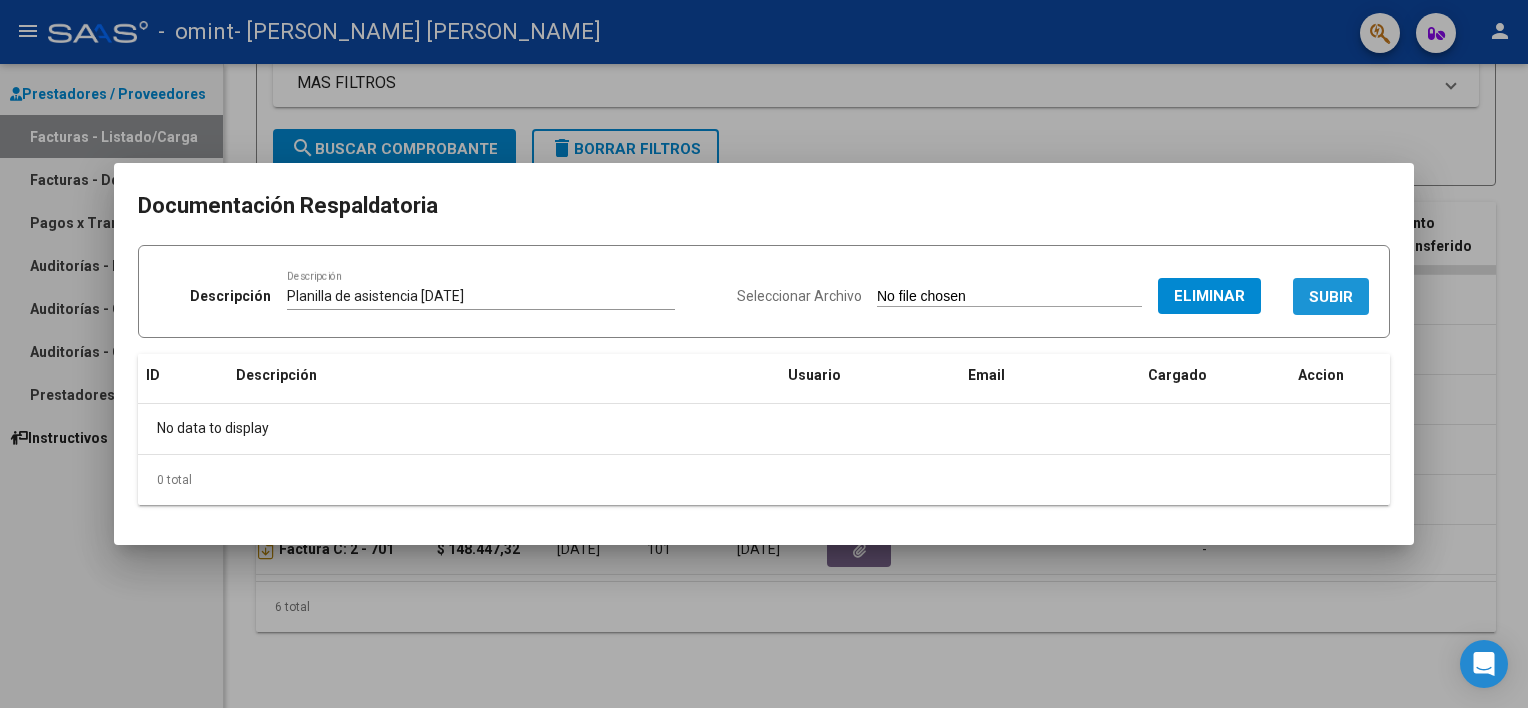 click on "SUBIR" at bounding box center (1331, 296) 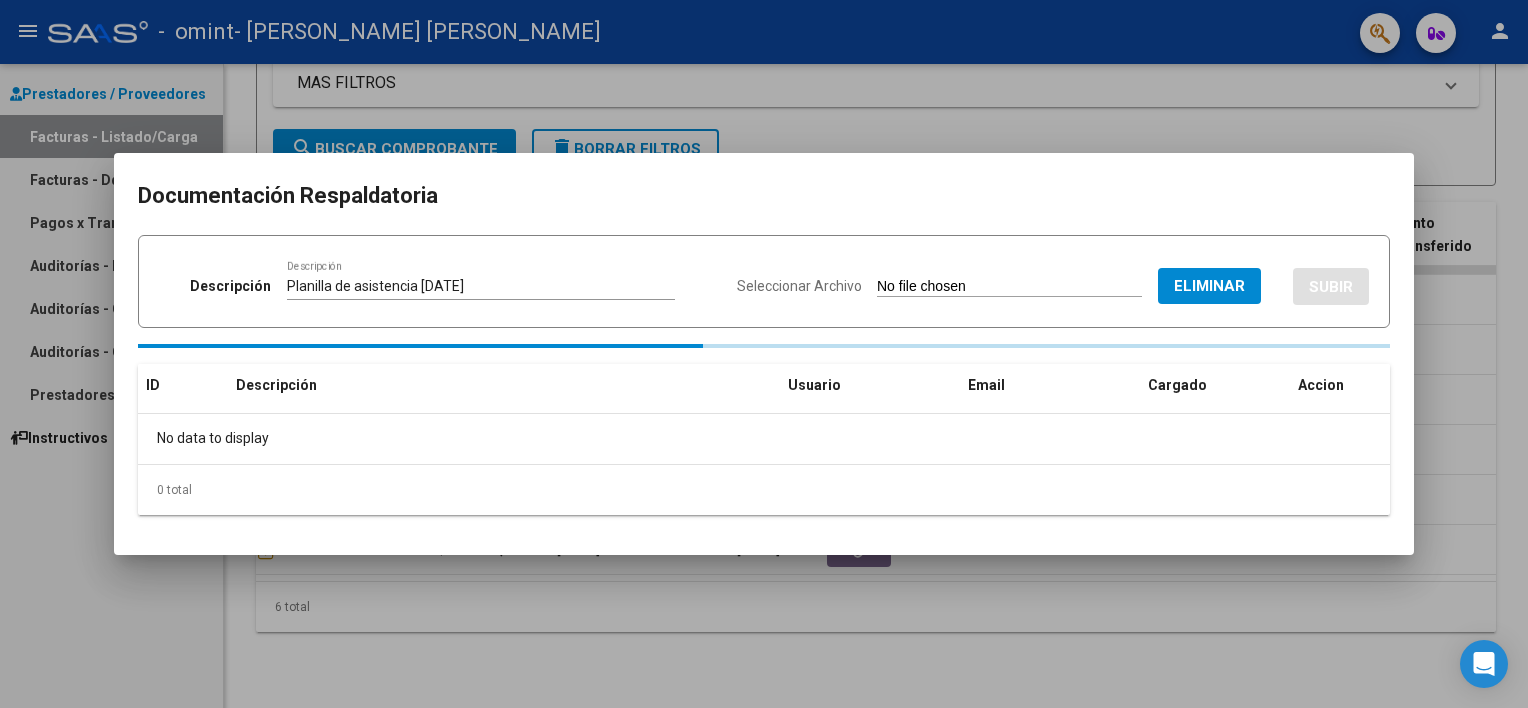 type 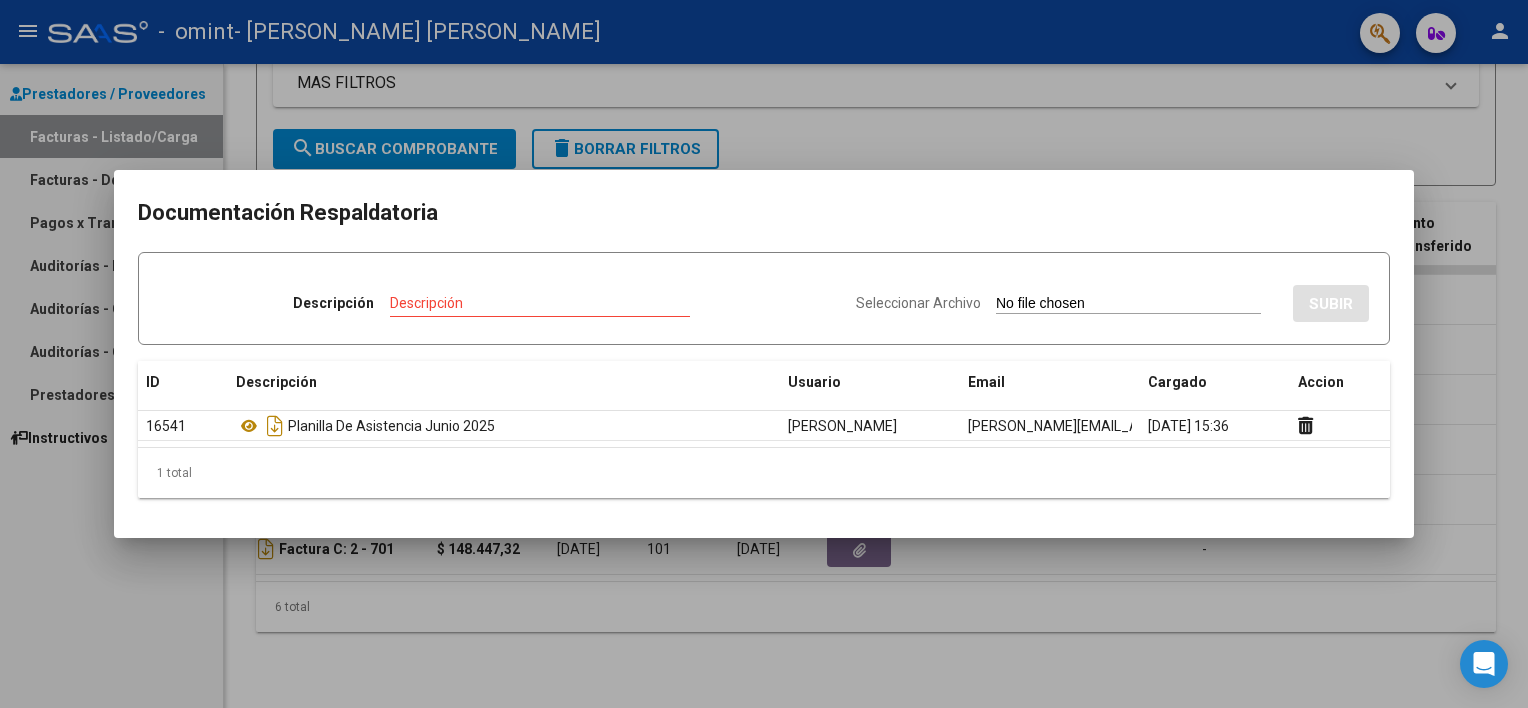 click at bounding box center (764, 354) 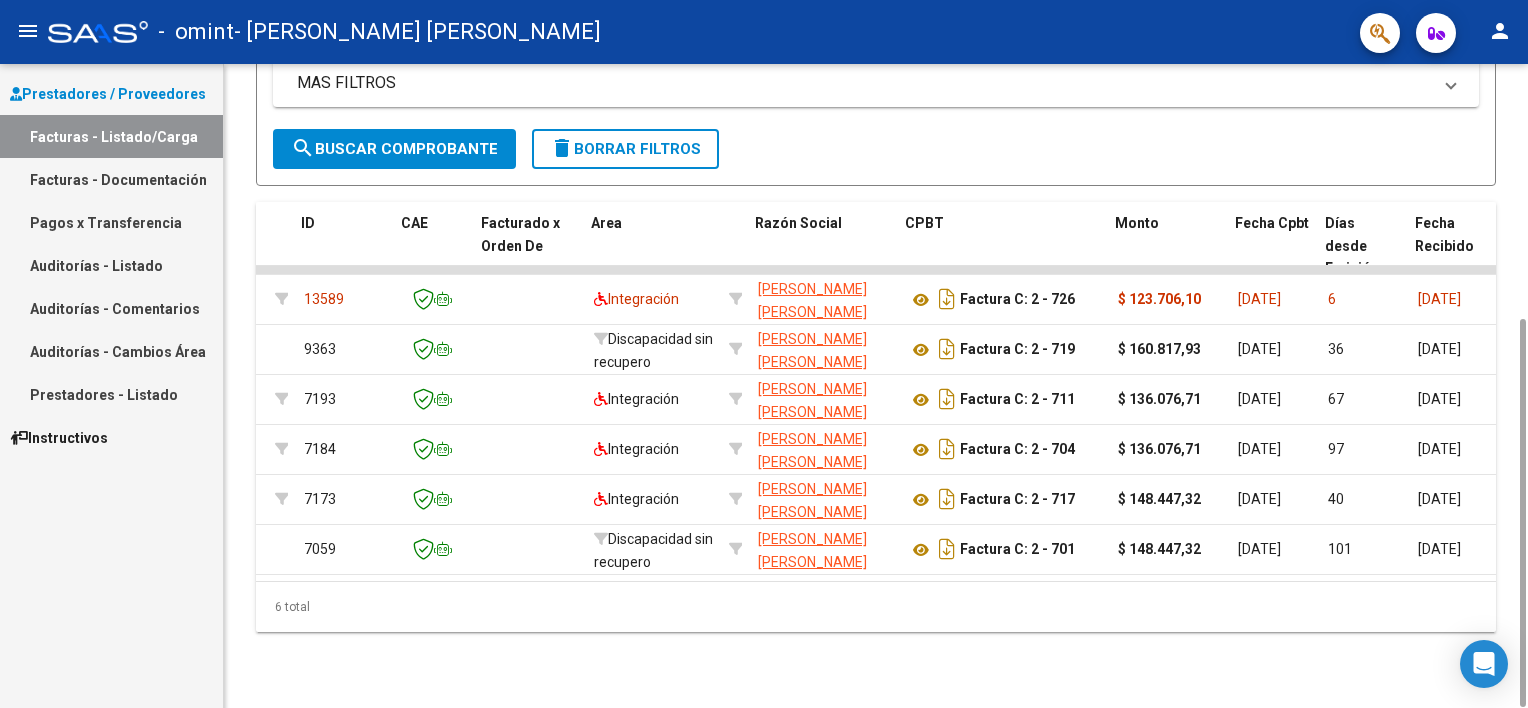 scroll, scrollTop: 0, scrollLeft: 56, axis: horizontal 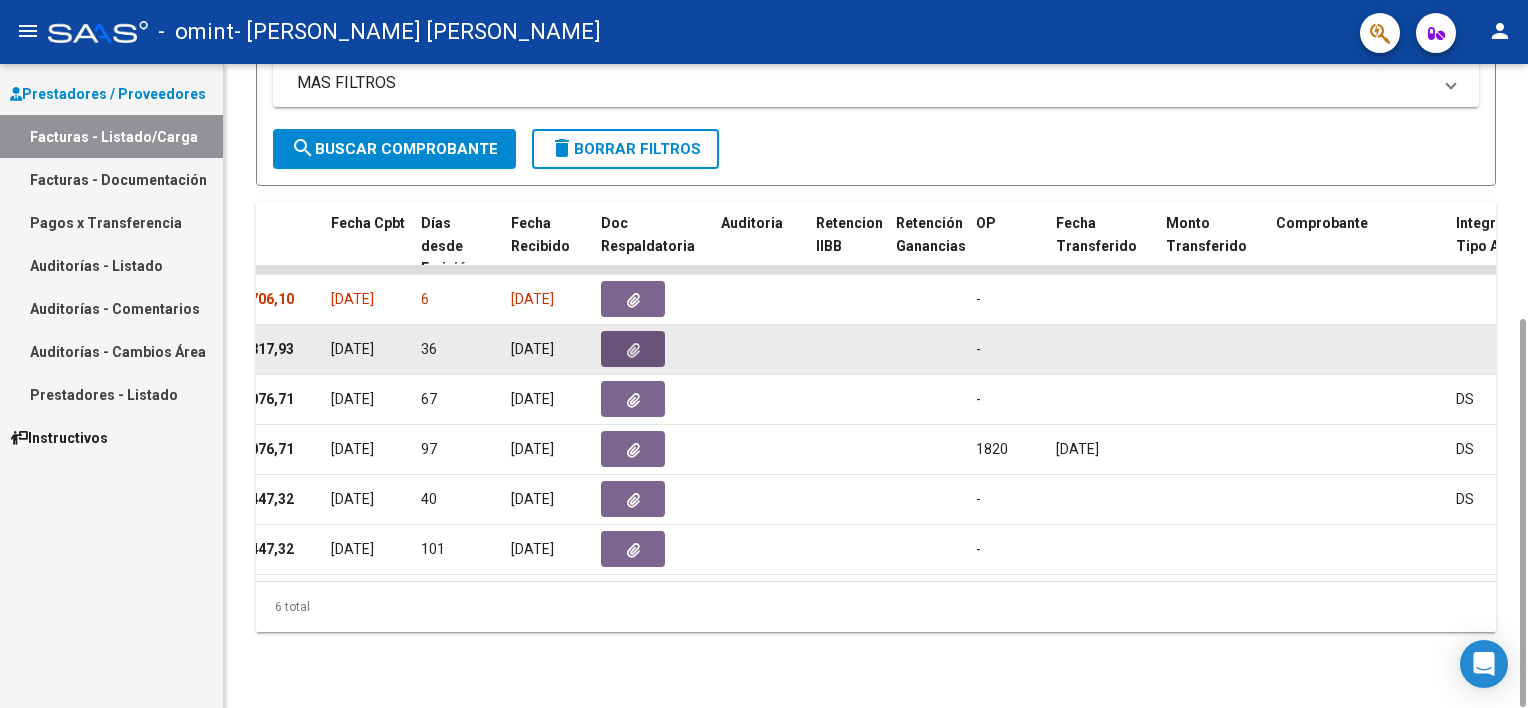 click 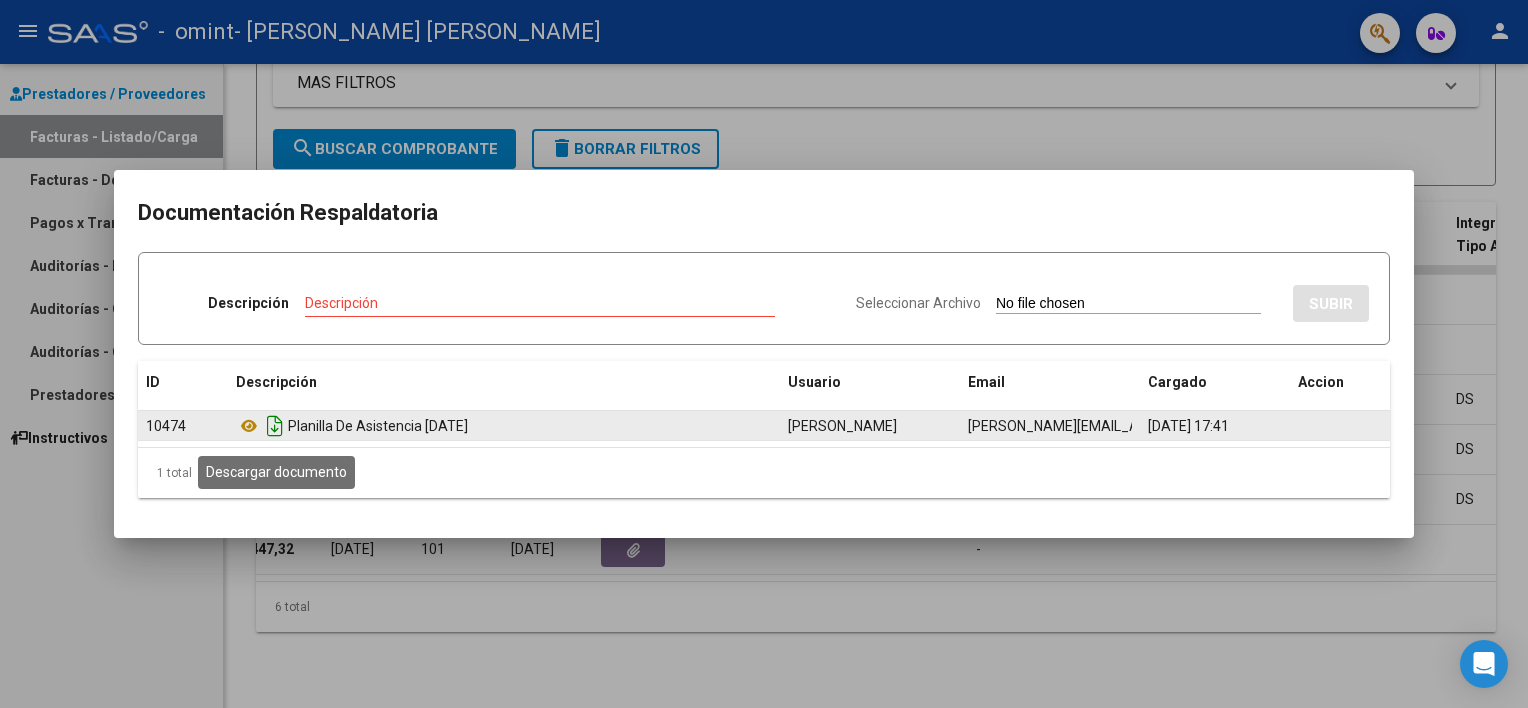 click 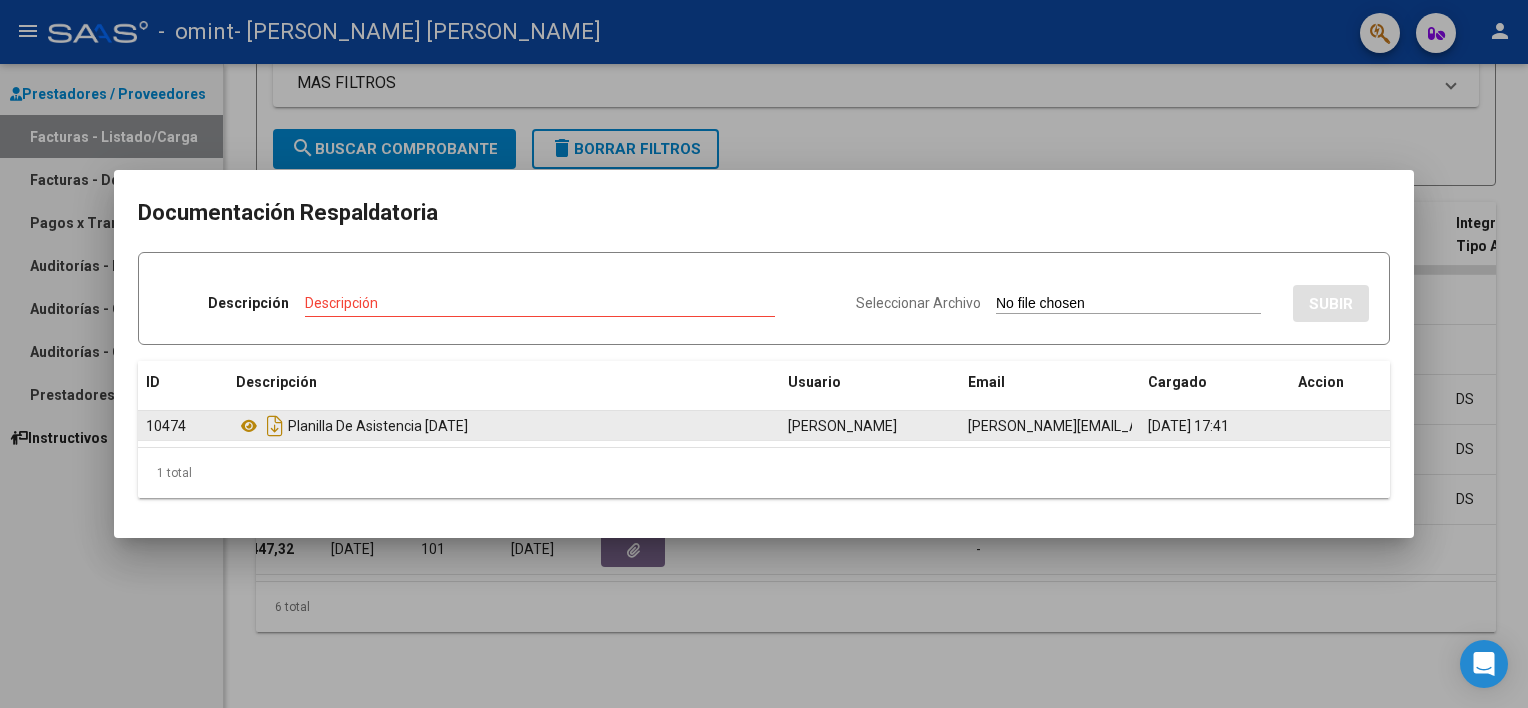 click at bounding box center (764, 354) 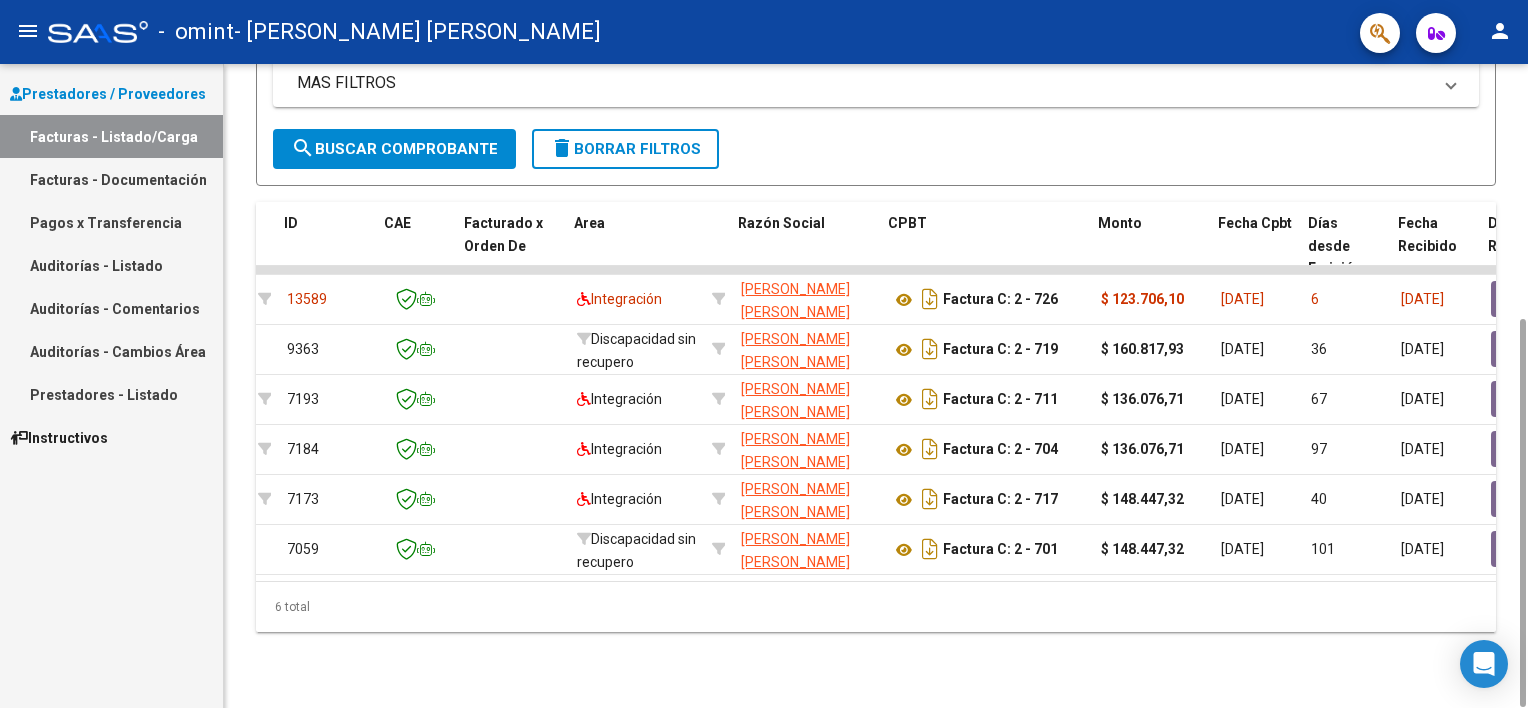 scroll, scrollTop: 0, scrollLeft: 81, axis: horizontal 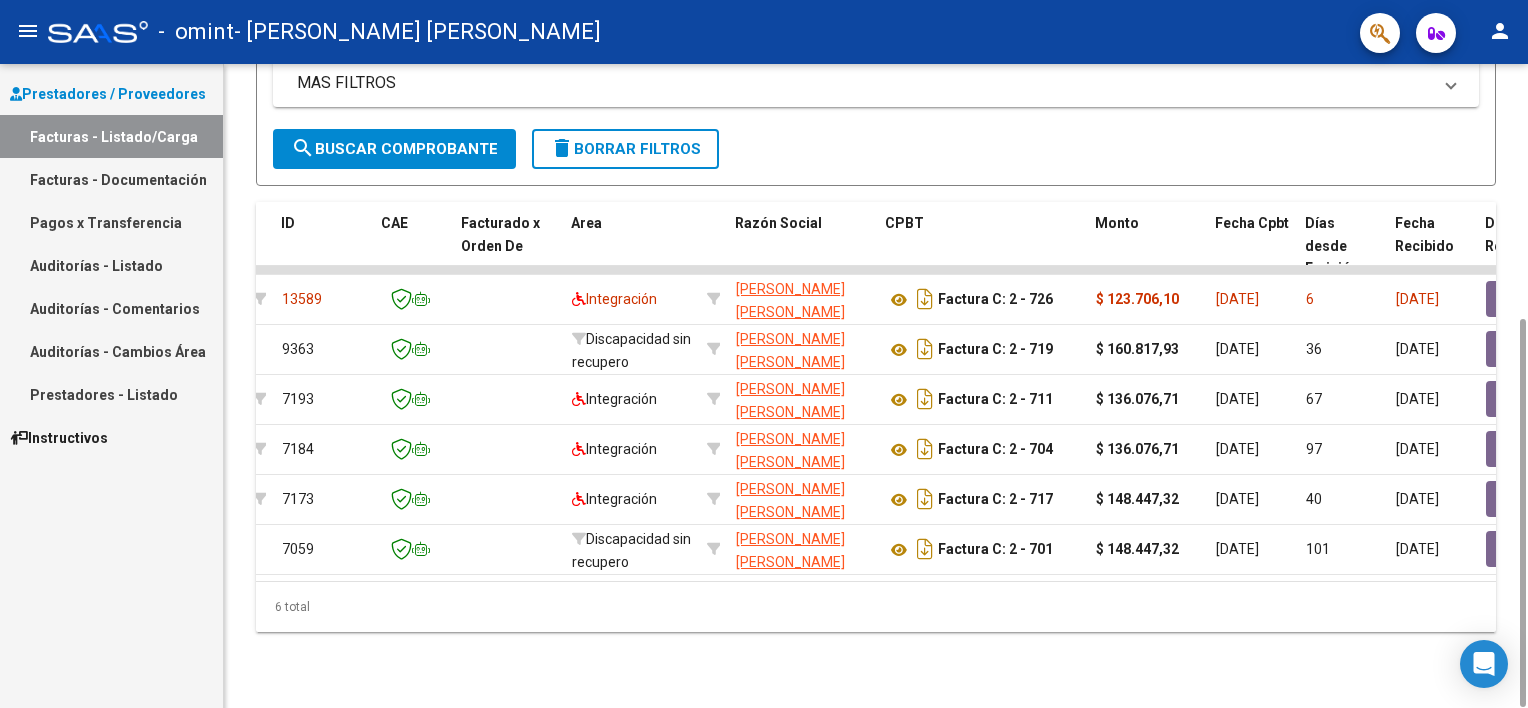 type 